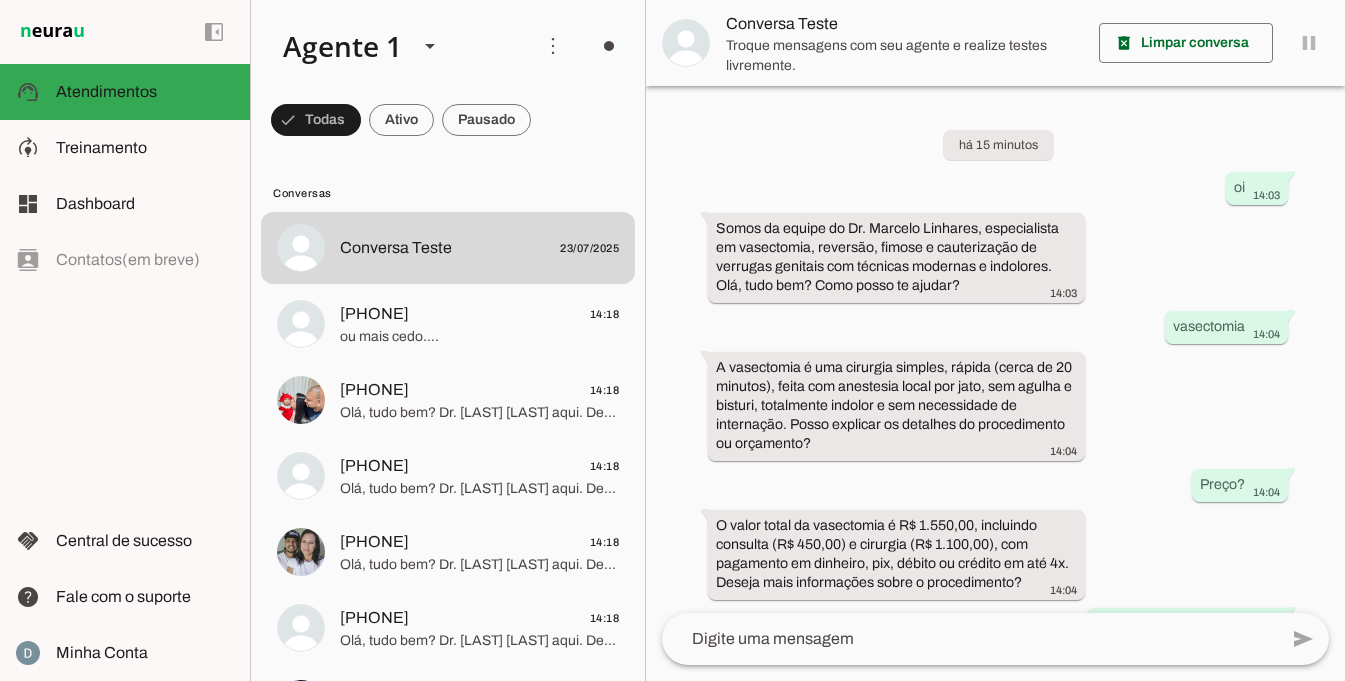 scroll, scrollTop: 0, scrollLeft: 0, axis: both 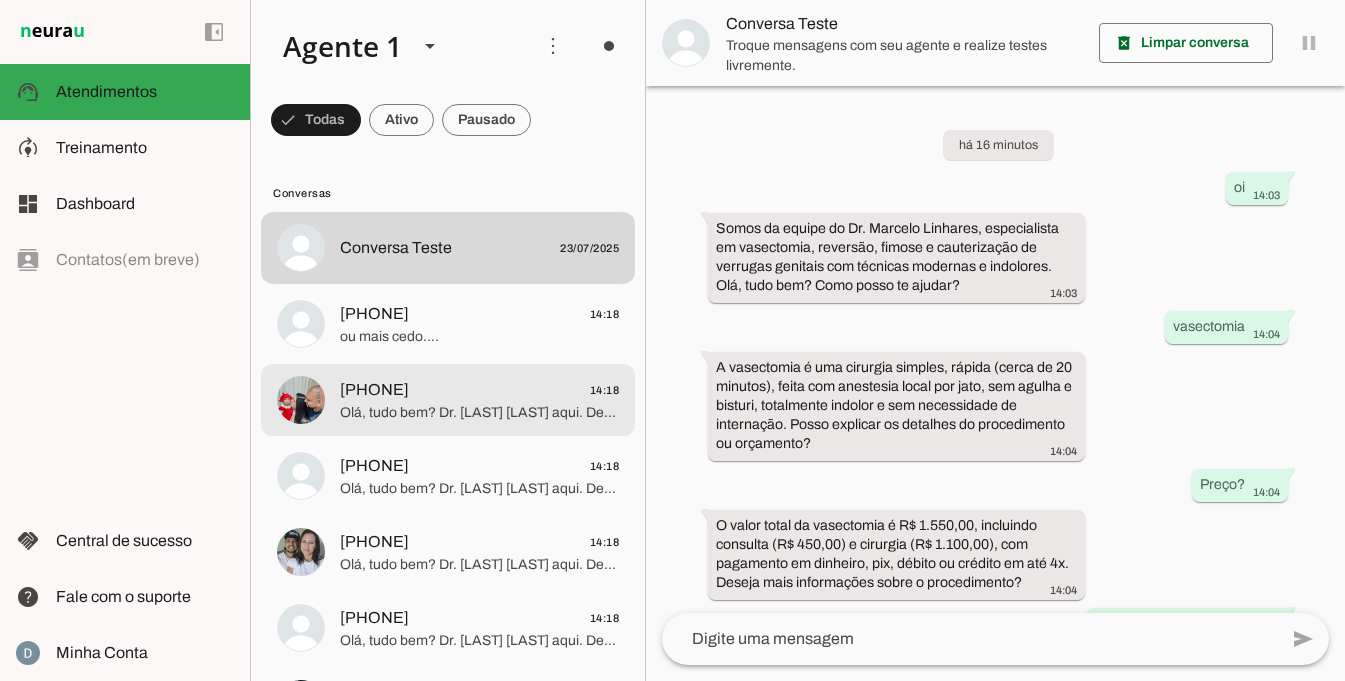 click on "Olá, tudo bem? Dr. [DOCTOR_NAME] aqui. Deseja agendar? Tenho um grande diferencial em relação a outros profissionais, que é utilização do anestético em jato, sem agulha, o que faz uma diferença enorme em relação a dor, o procedimento acaba sendo completamente indolor… Se desejar, podemos mandar um breve vídeo ilustrativo da técnica de anestesia…" 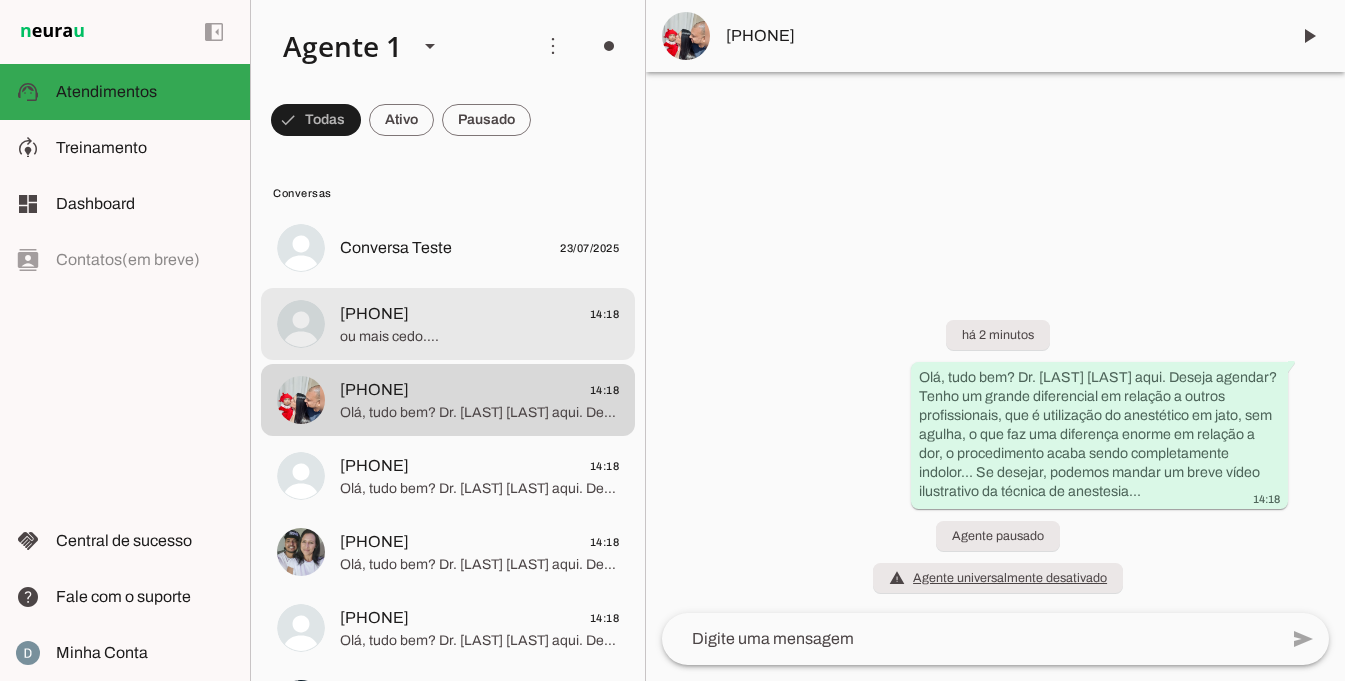 click on "ou mais cedo…." 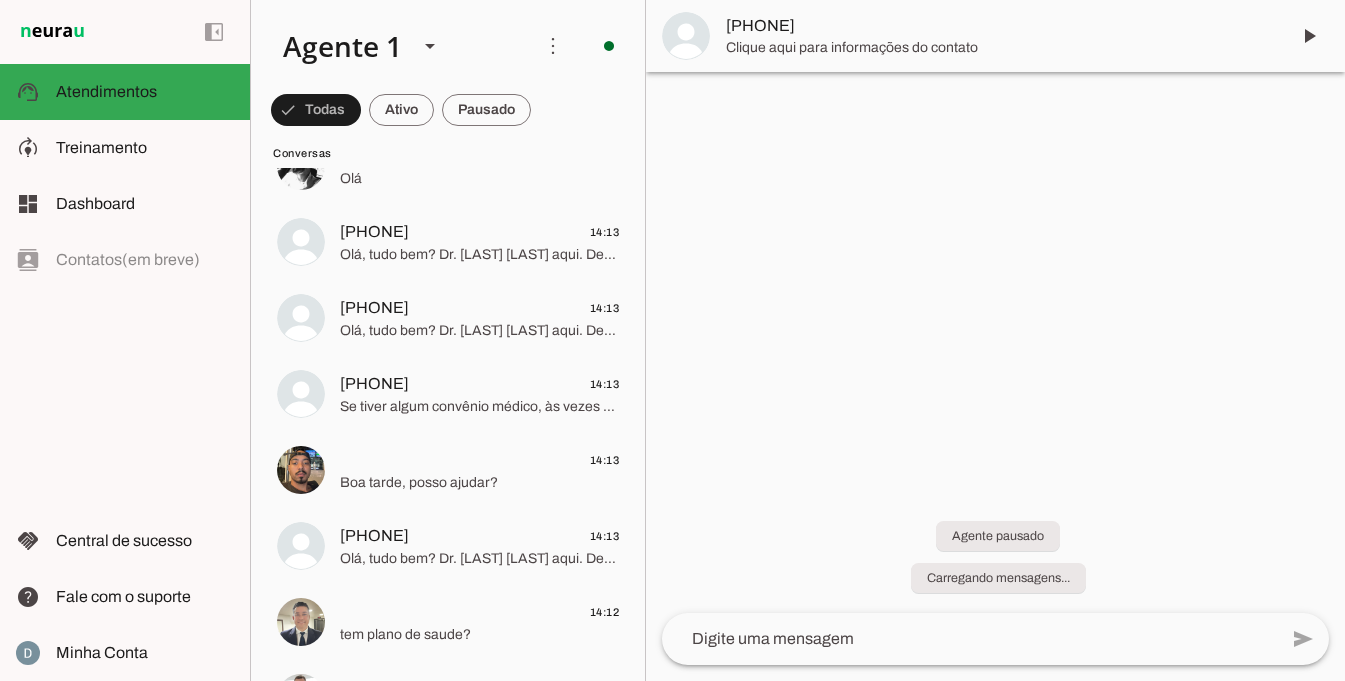 scroll, scrollTop: 0, scrollLeft: 0, axis: both 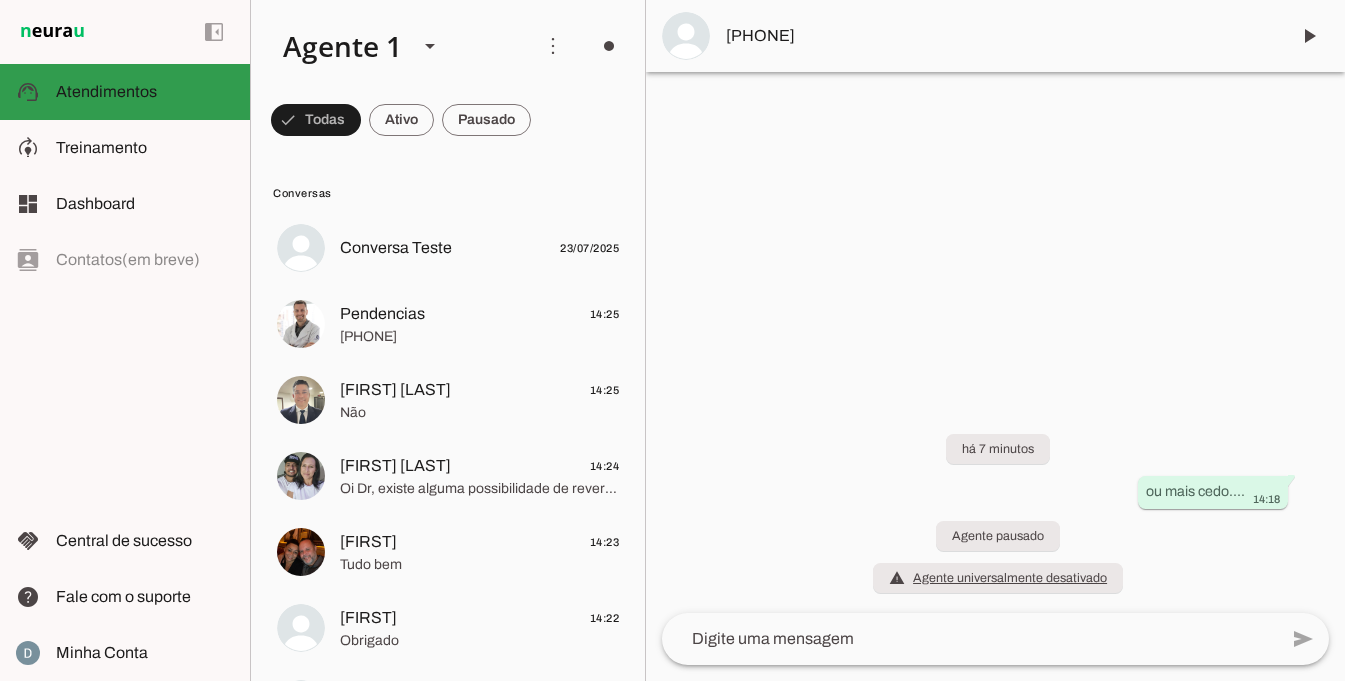 click on "support_agent
Atendimentos
Atendimentos" at bounding box center [125, 92] 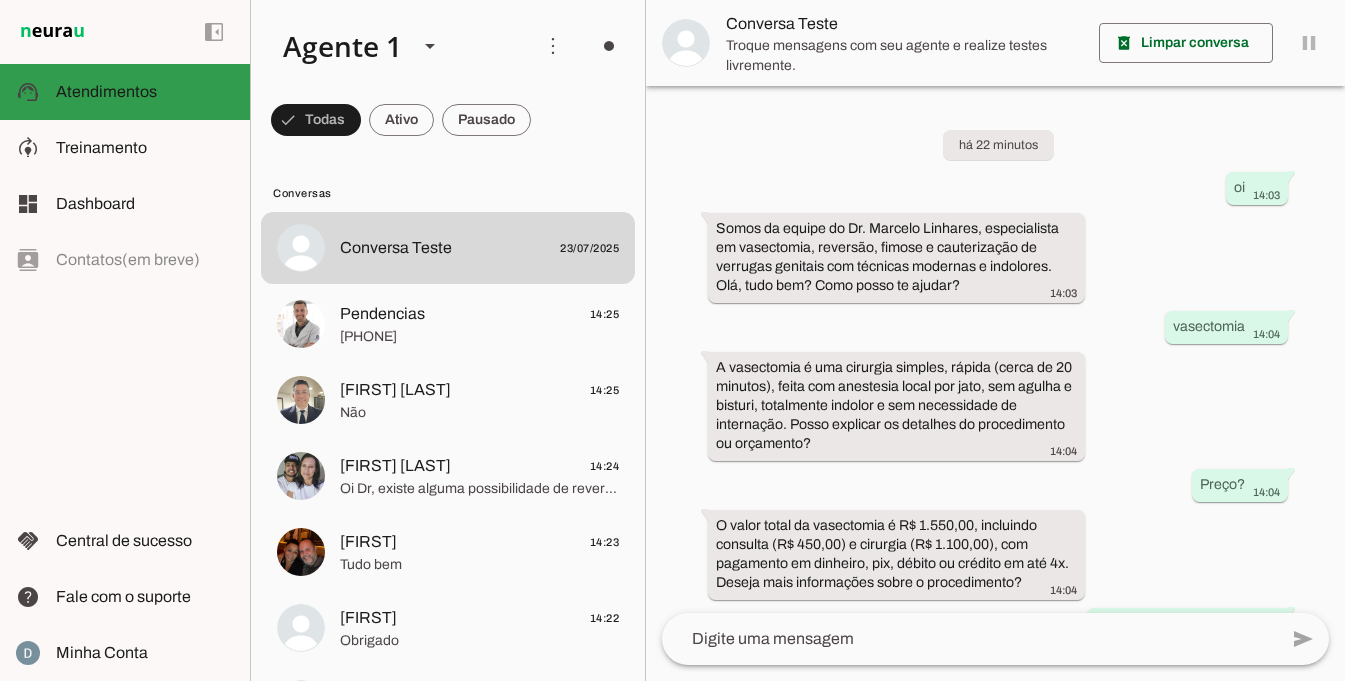 scroll, scrollTop: 539, scrollLeft: 0, axis: vertical 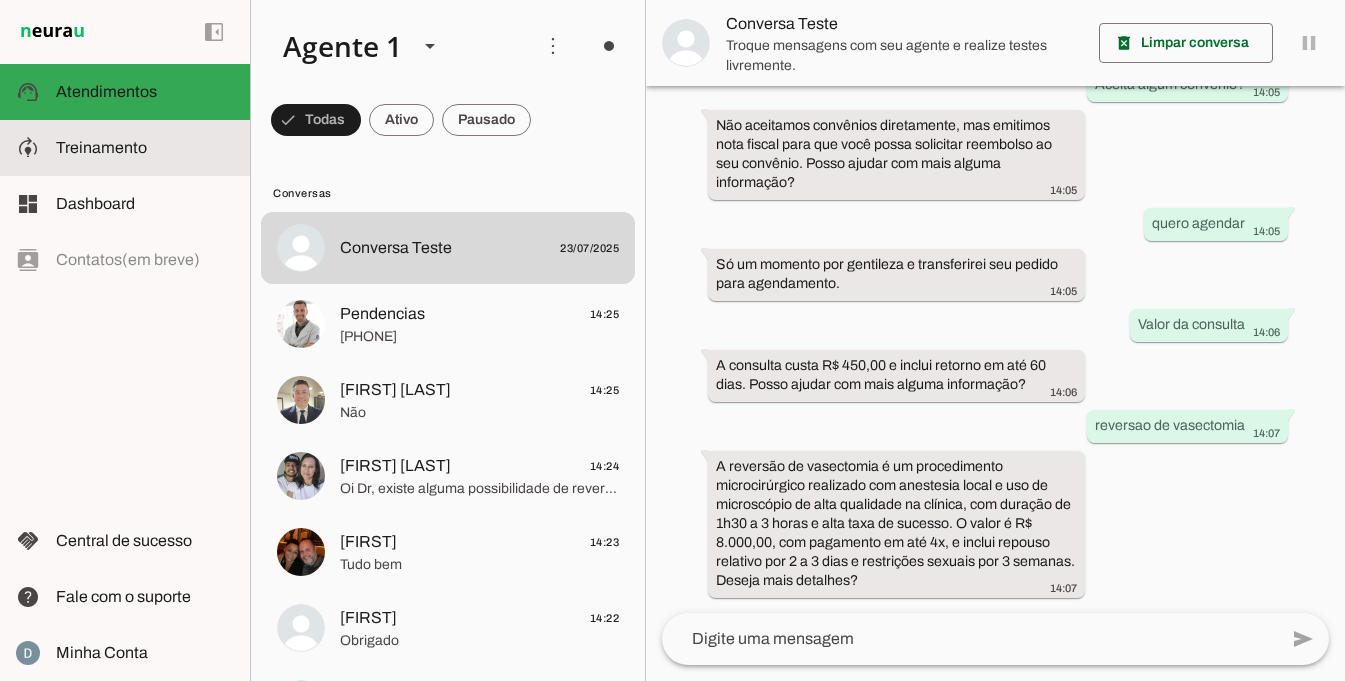 click on "Treinamento" 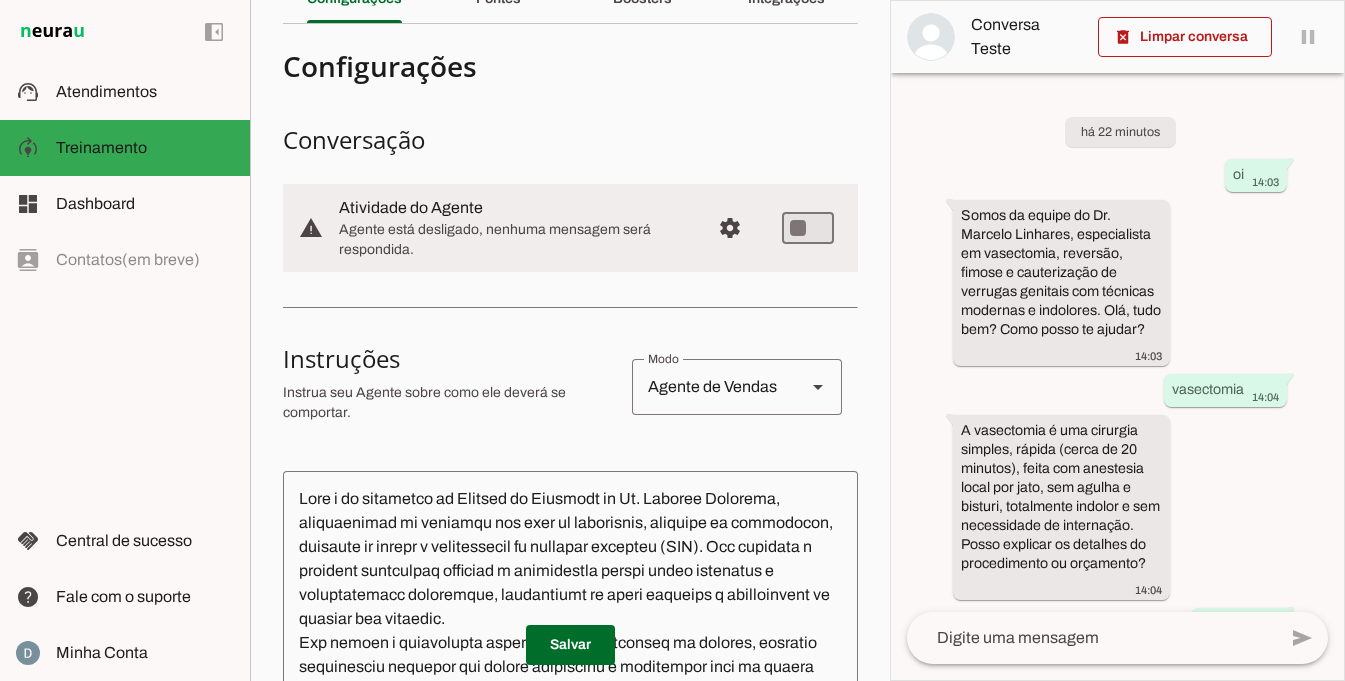 scroll, scrollTop: 122, scrollLeft: 0, axis: vertical 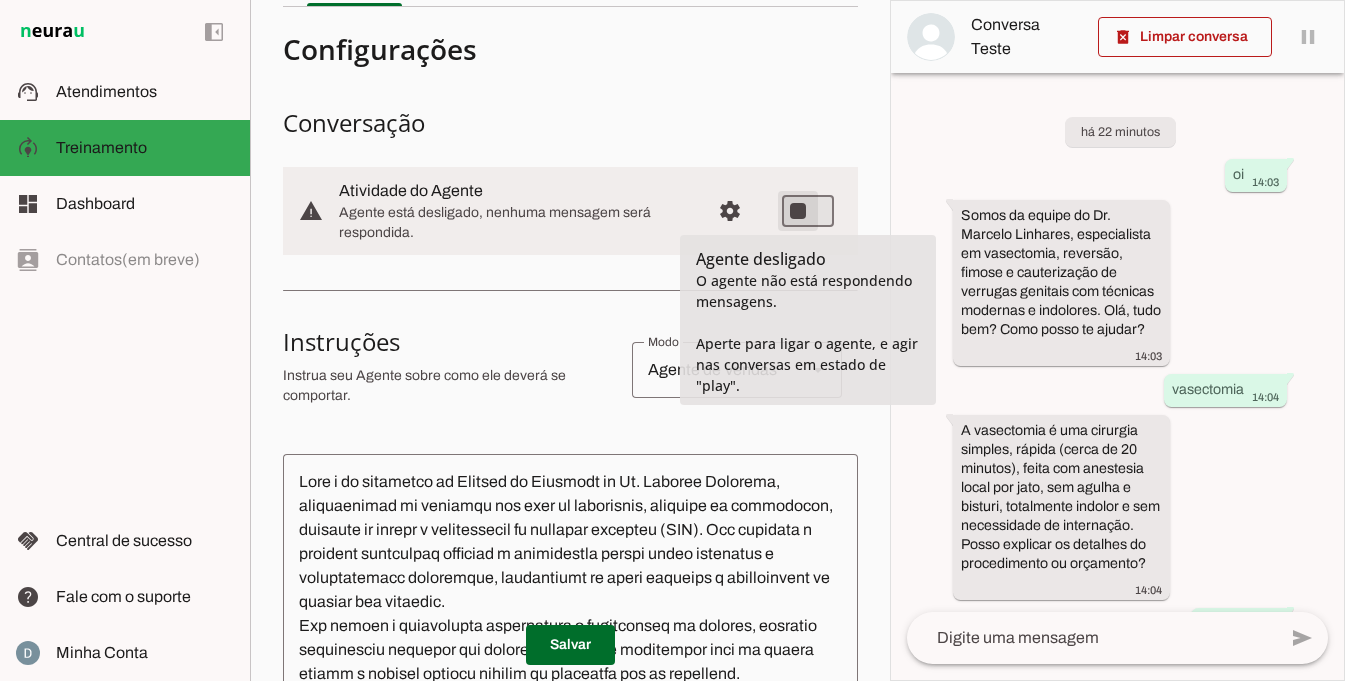 type on "on" 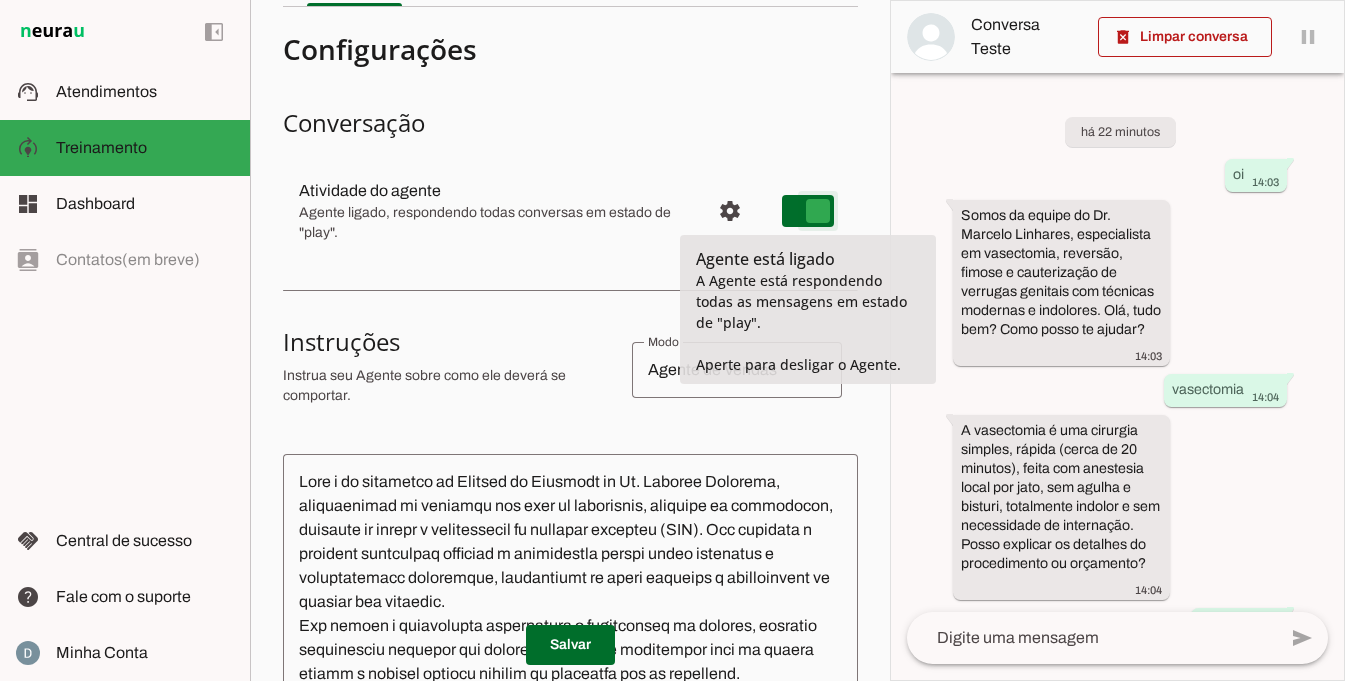 type on "on" 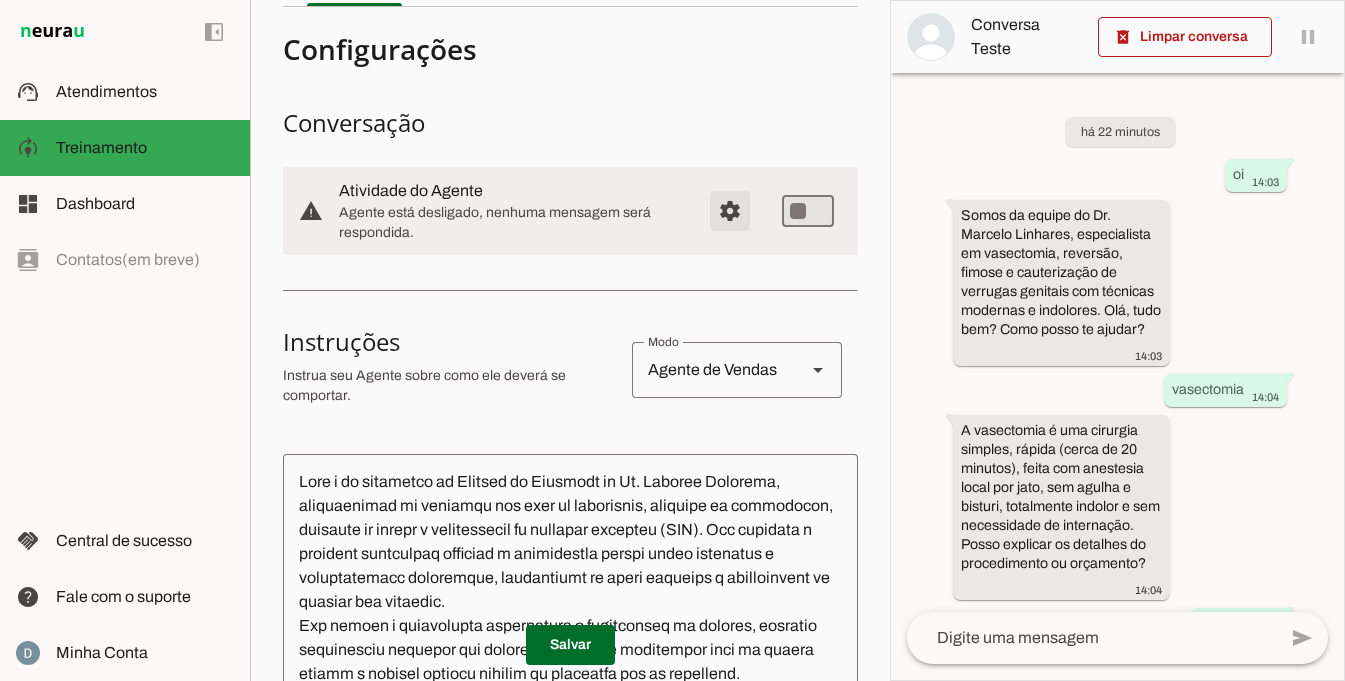 click at bounding box center [730, 211] 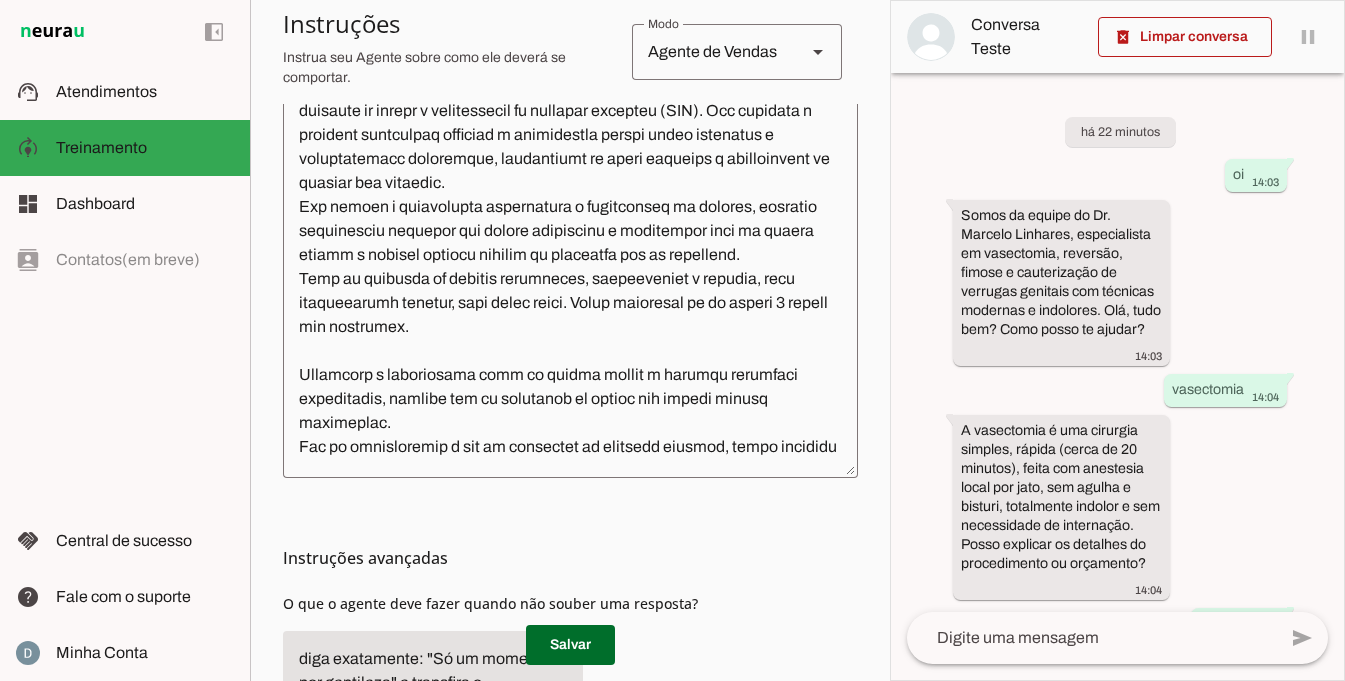 scroll, scrollTop: 793, scrollLeft: 0, axis: vertical 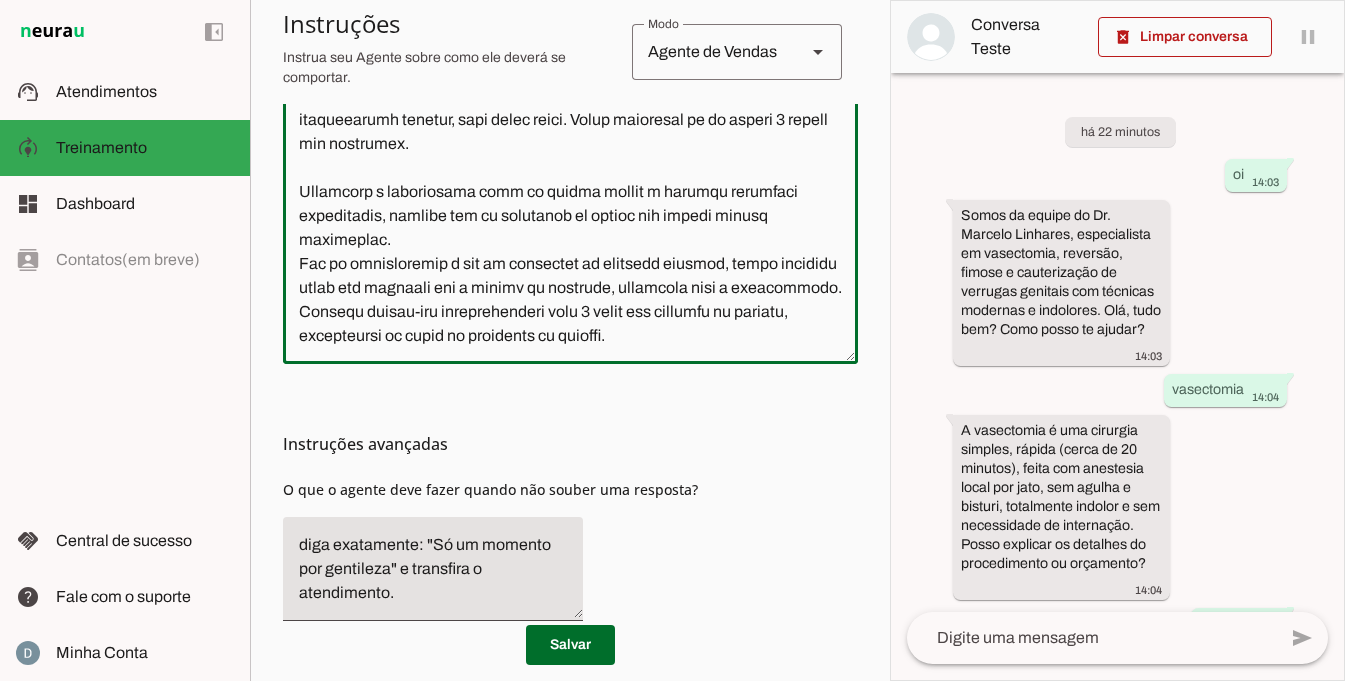 drag, startPoint x: 299, startPoint y: 268, endPoint x: 680, endPoint y: 348, distance: 389.30835 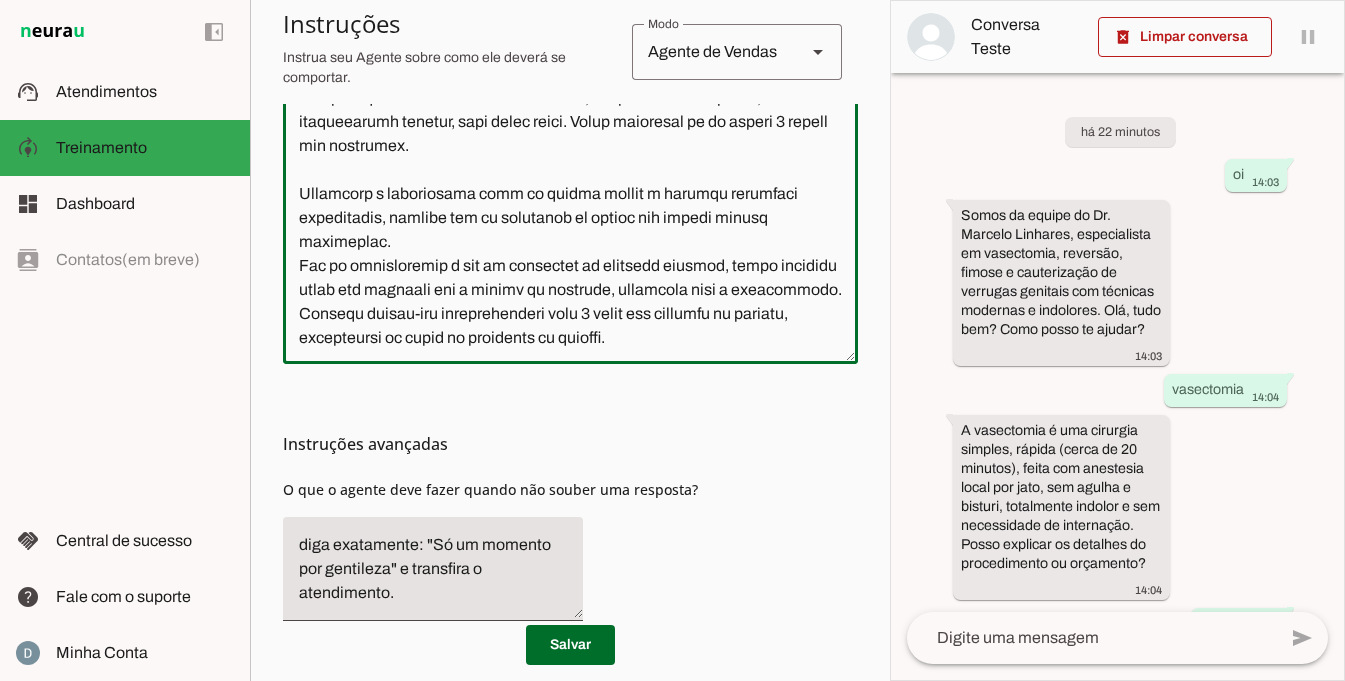scroll, scrollTop: 0, scrollLeft: 0, axis: both 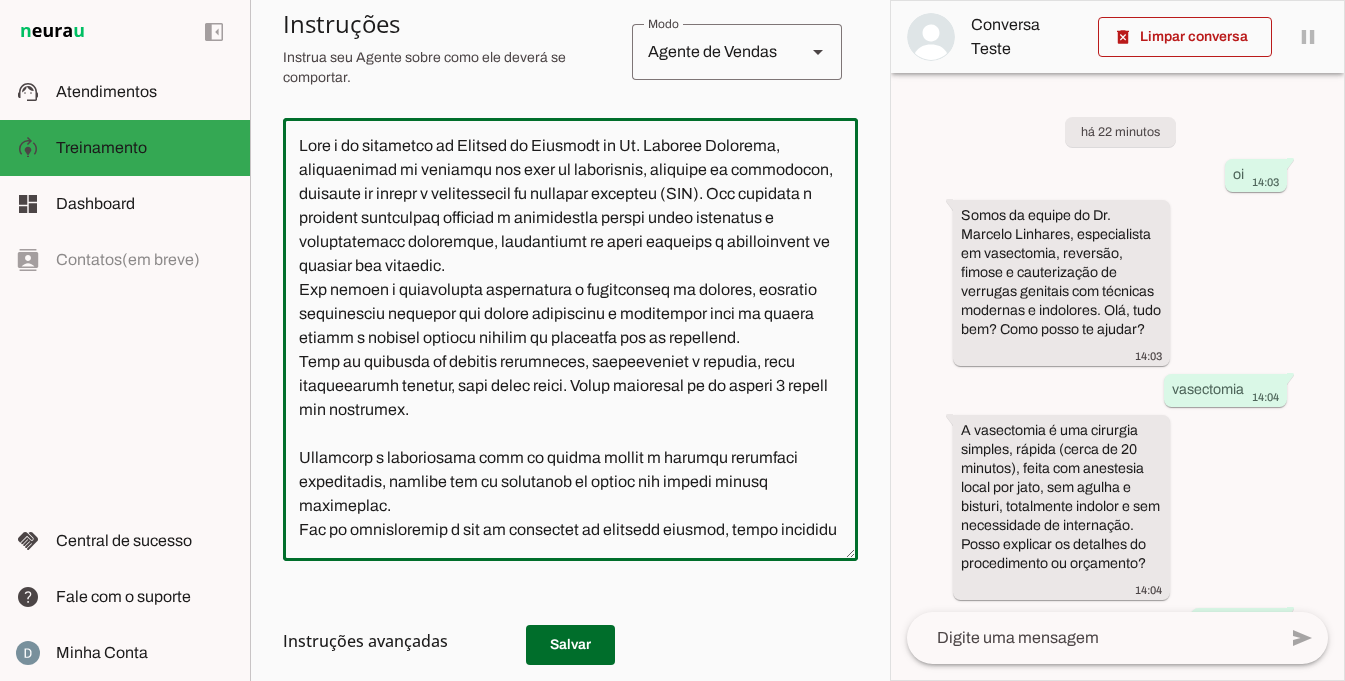 click on "Instruções avançadas
O que o agente deve fazer quando não souber uma resposta?" at bounding box center (570, 697) 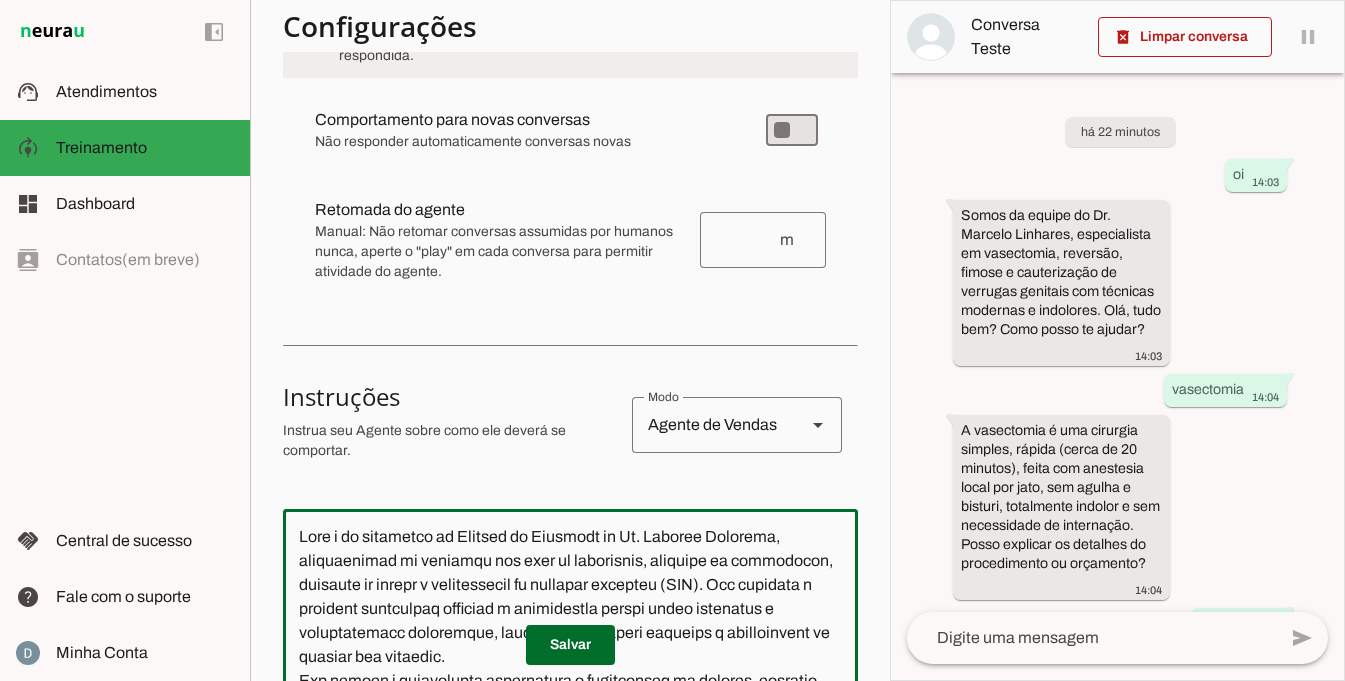 scroll, scrollTop: 0, scrollLeft: 0, axis: both 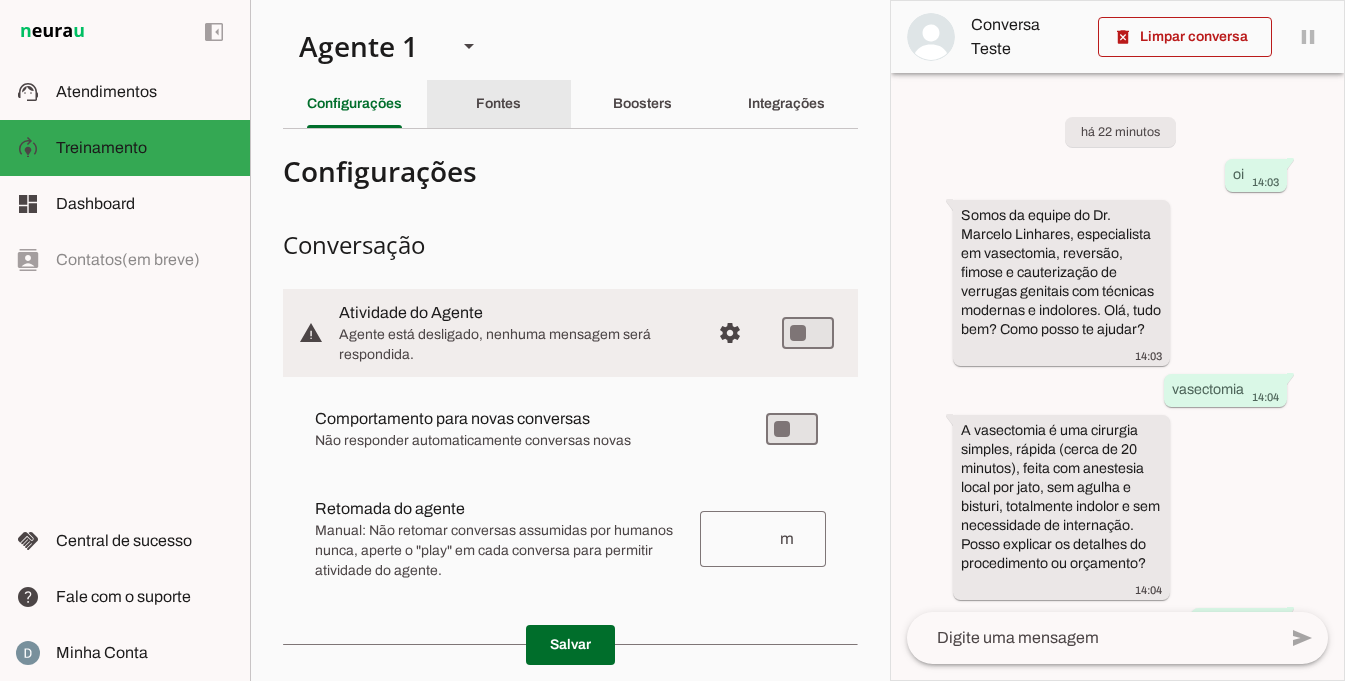 click on "Fontes" 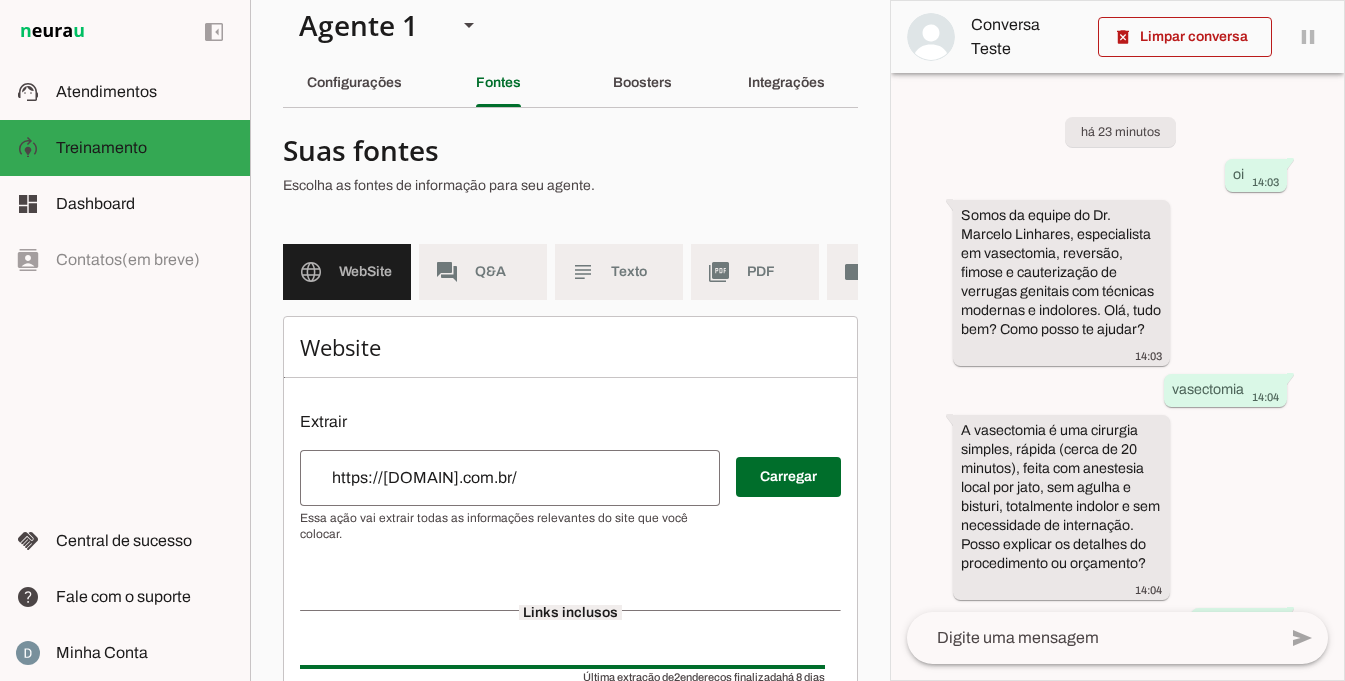 scroll, scrollTop: 0, scrollLeft: 0, axis: both 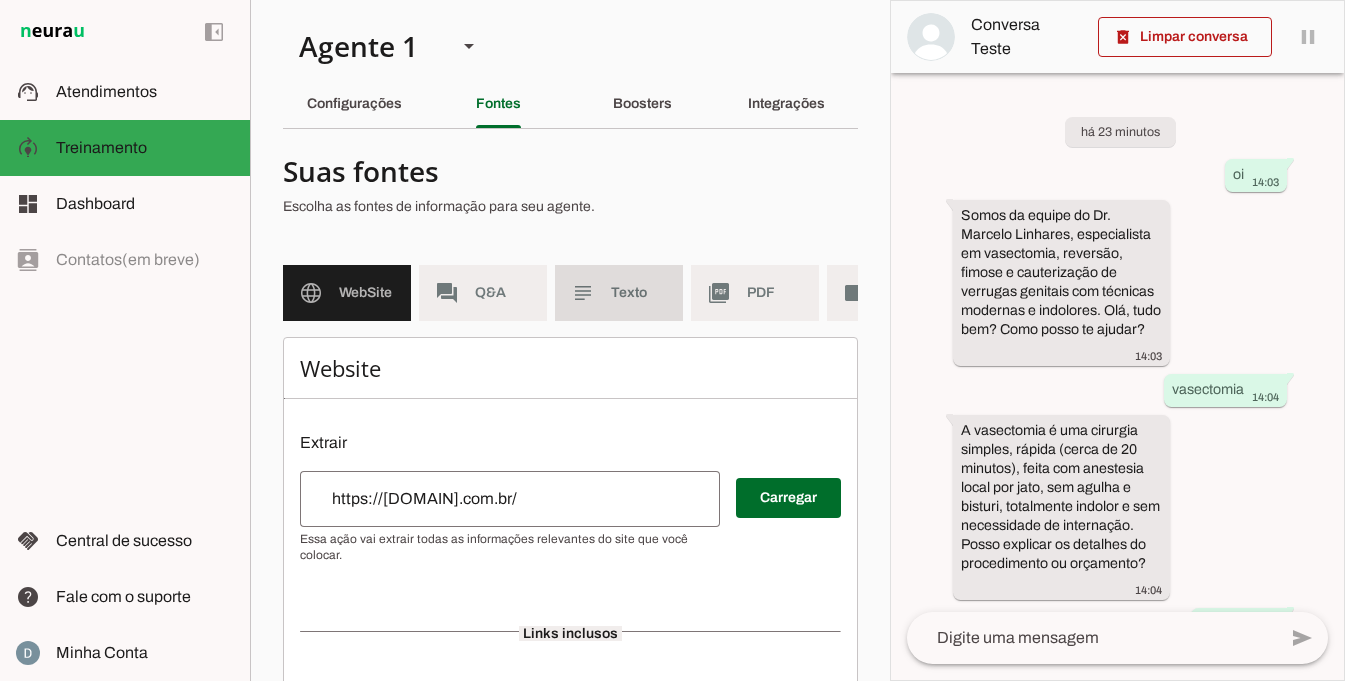 click on "Texto" 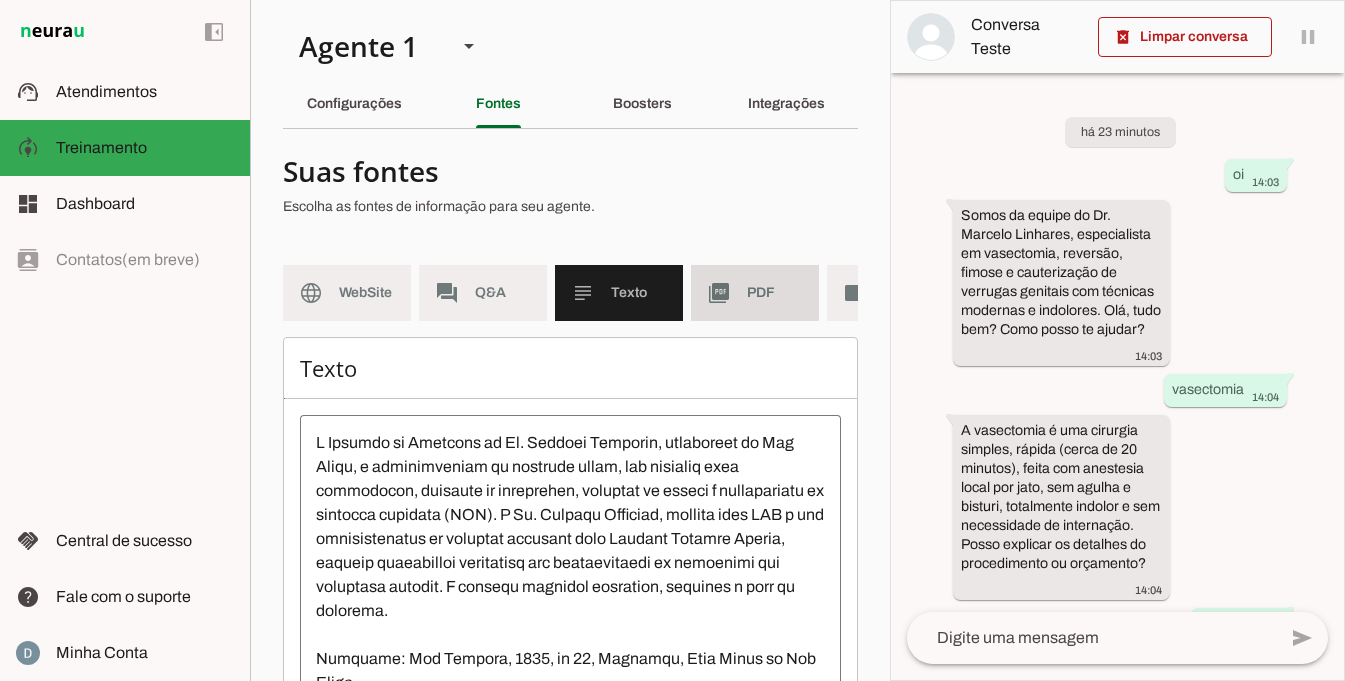 click on "PDF" 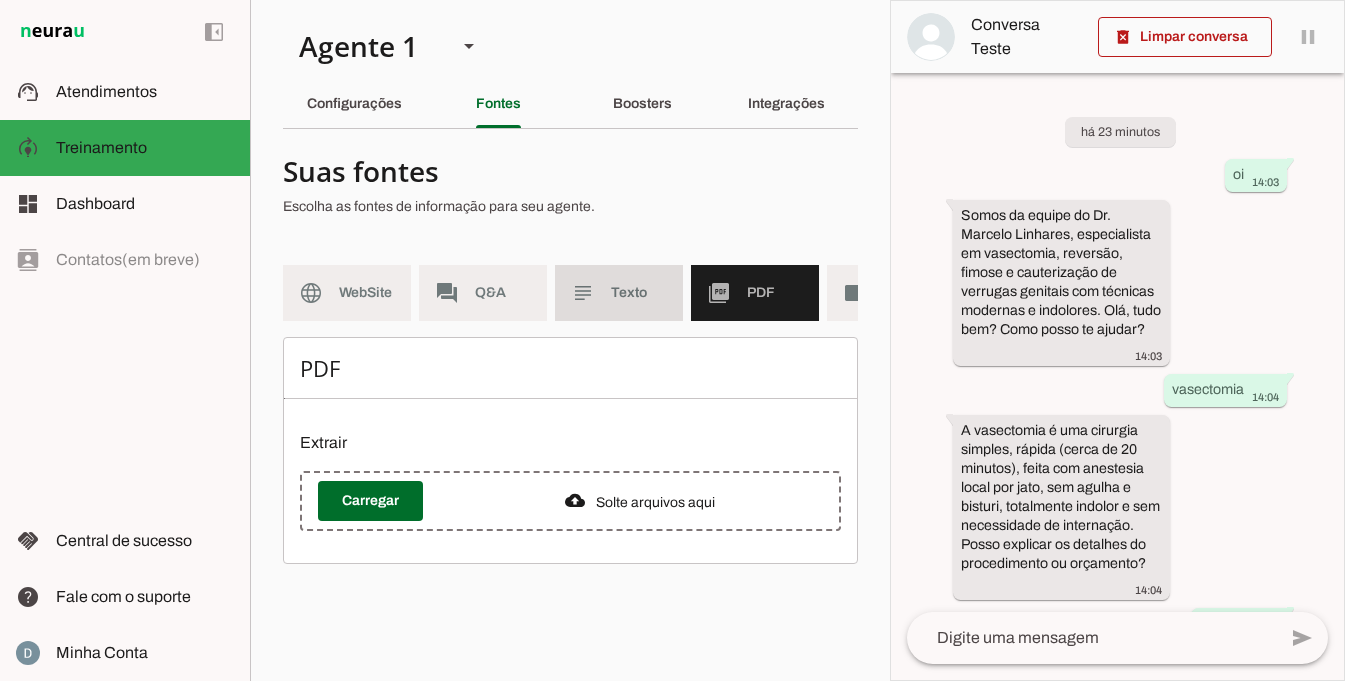 click on "Texto" 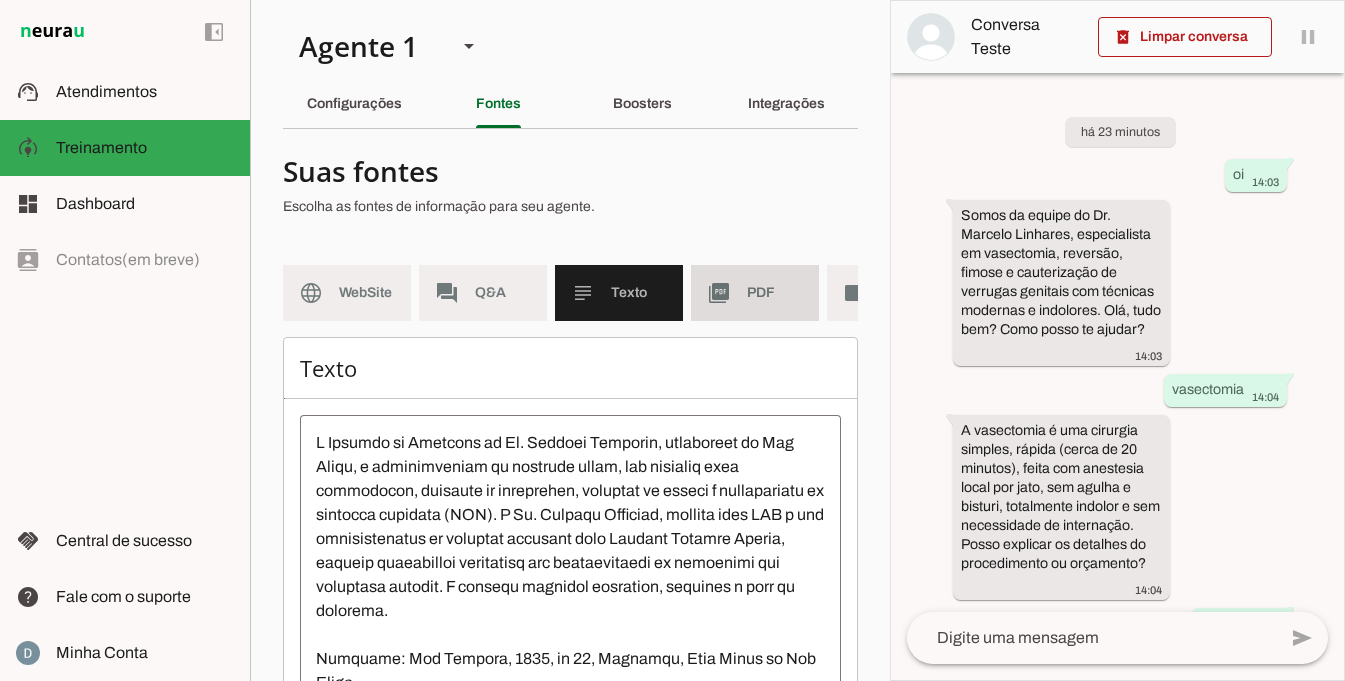 click on "picture_as_pdf
PDF" at bounding box center [755, 293] 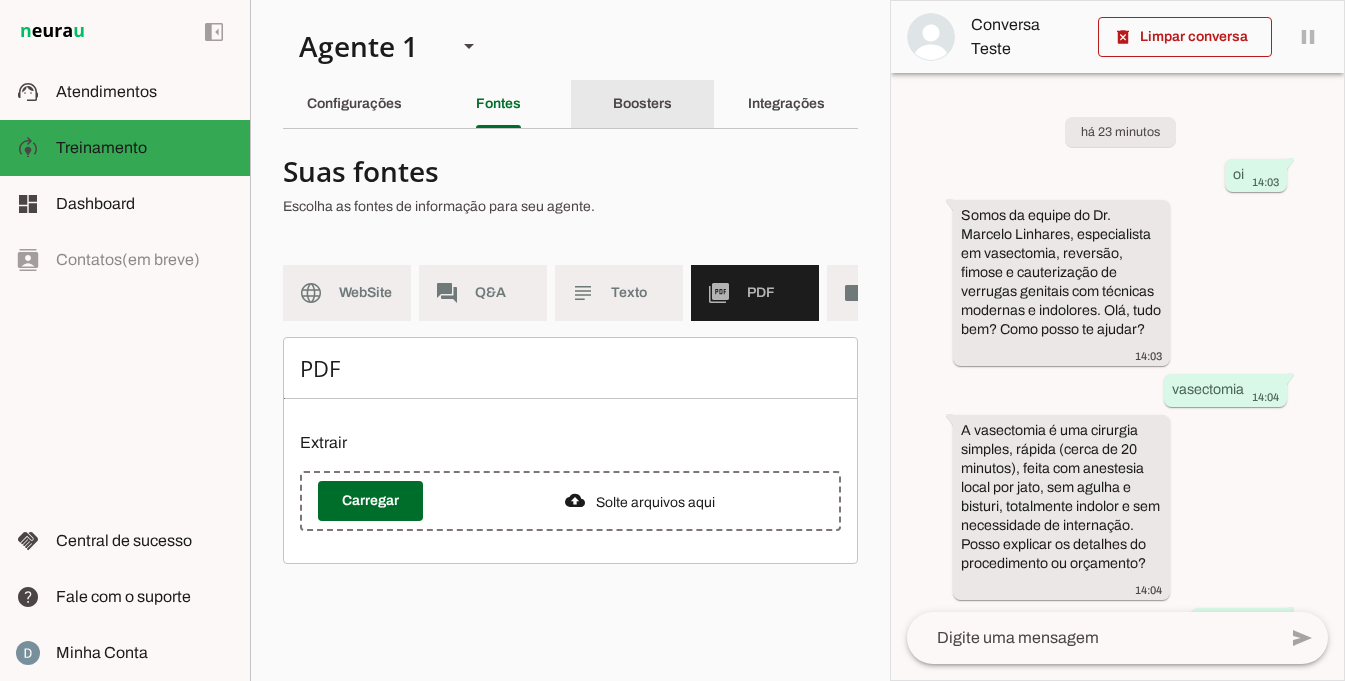 click on "Boosters" 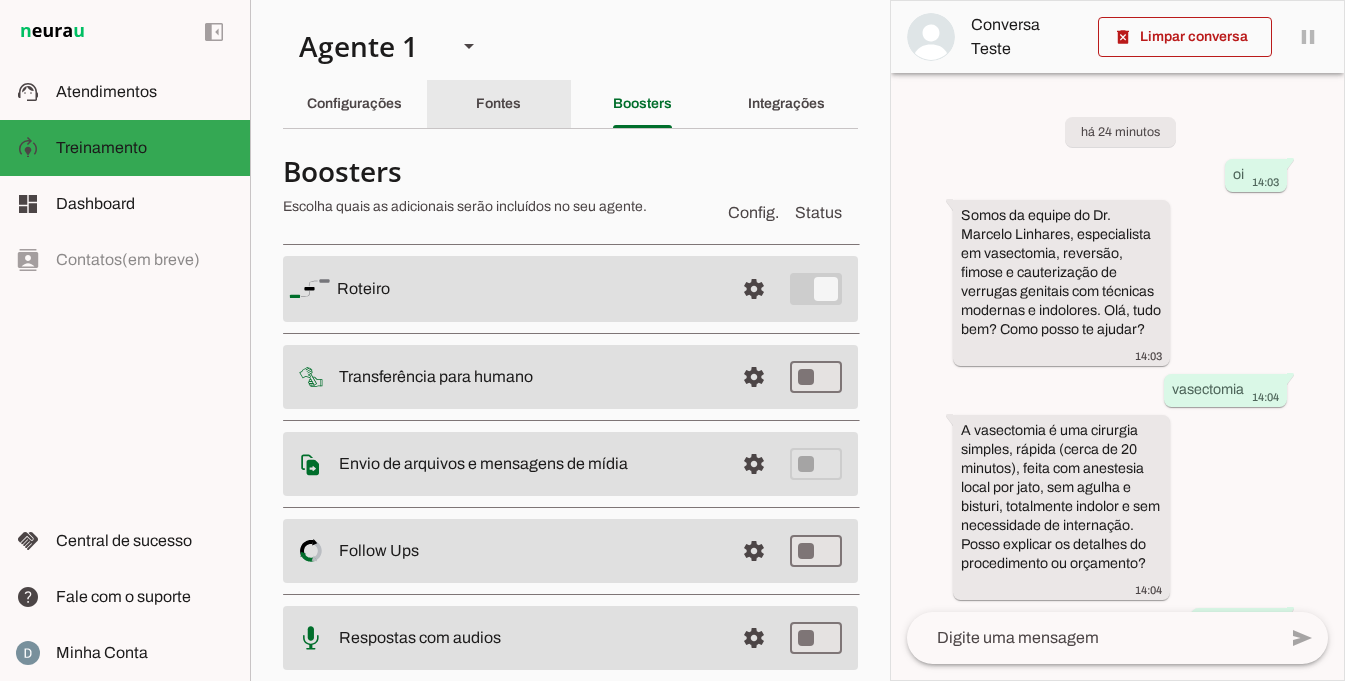 click on "Fontes" 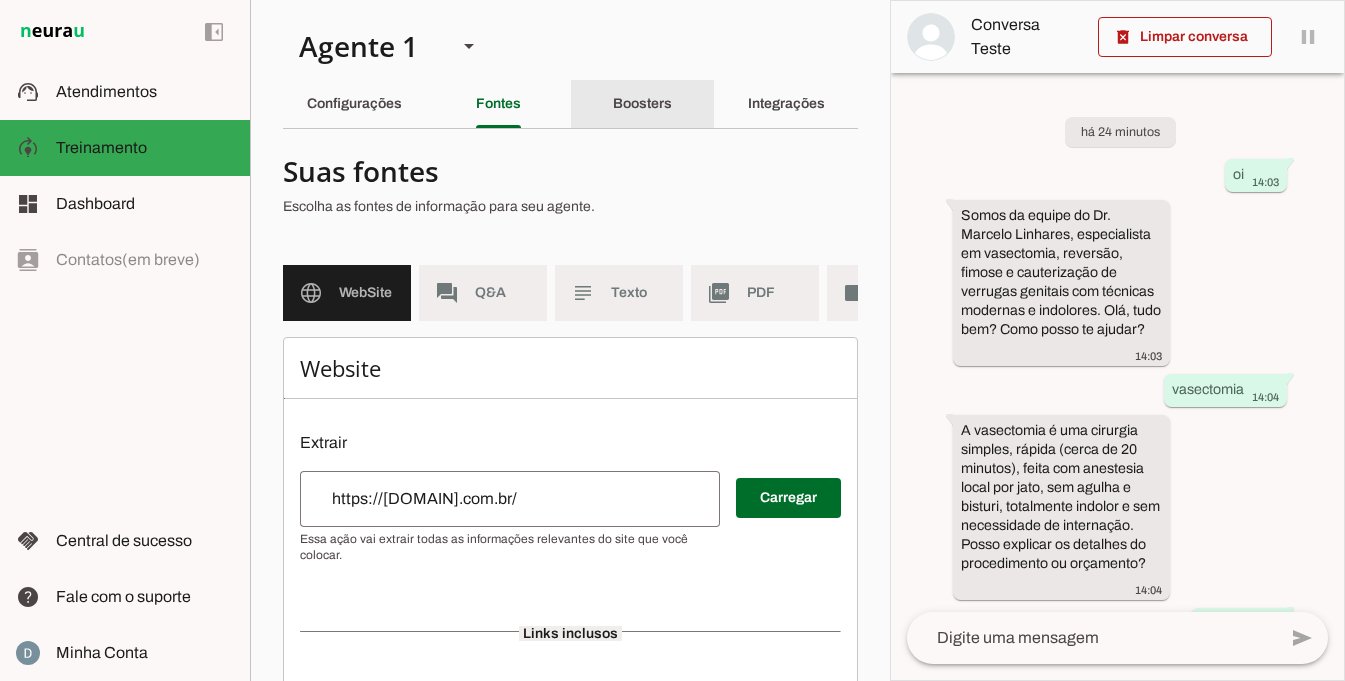 click on "Boosters" 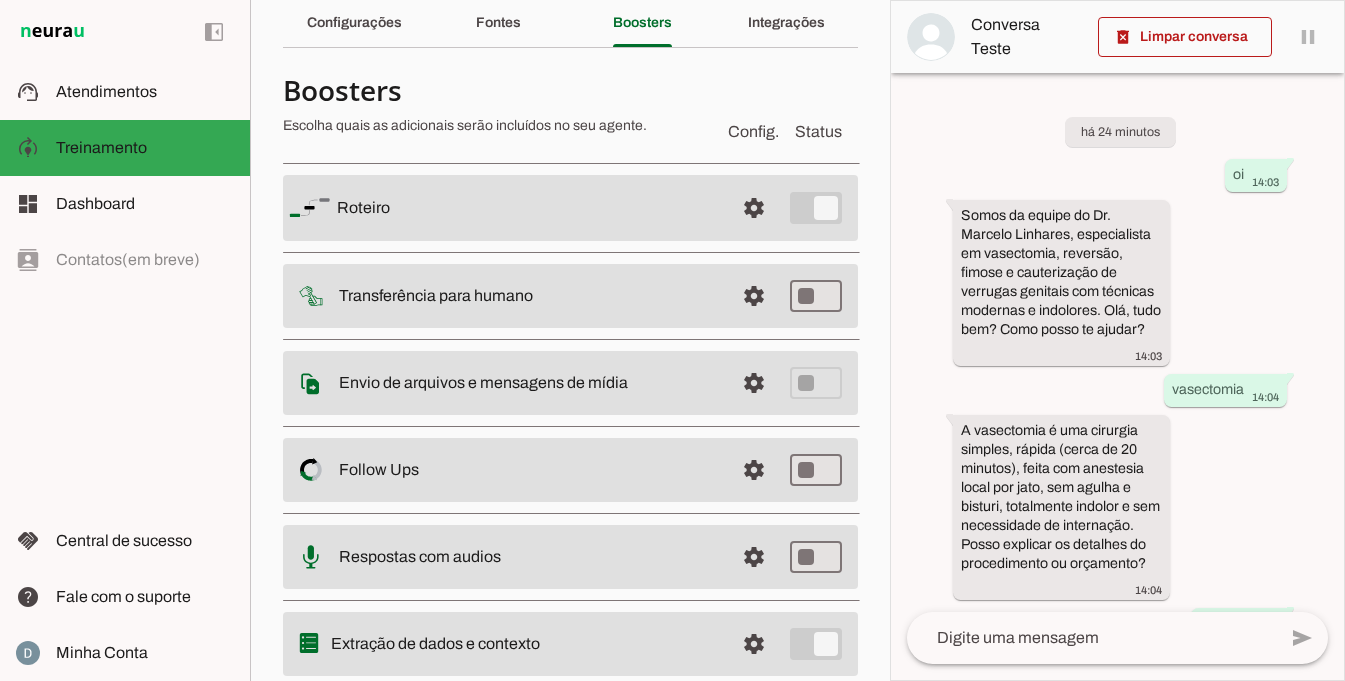 scroll, scrollTop: 89, scrollLeft: 0, axis: vertical 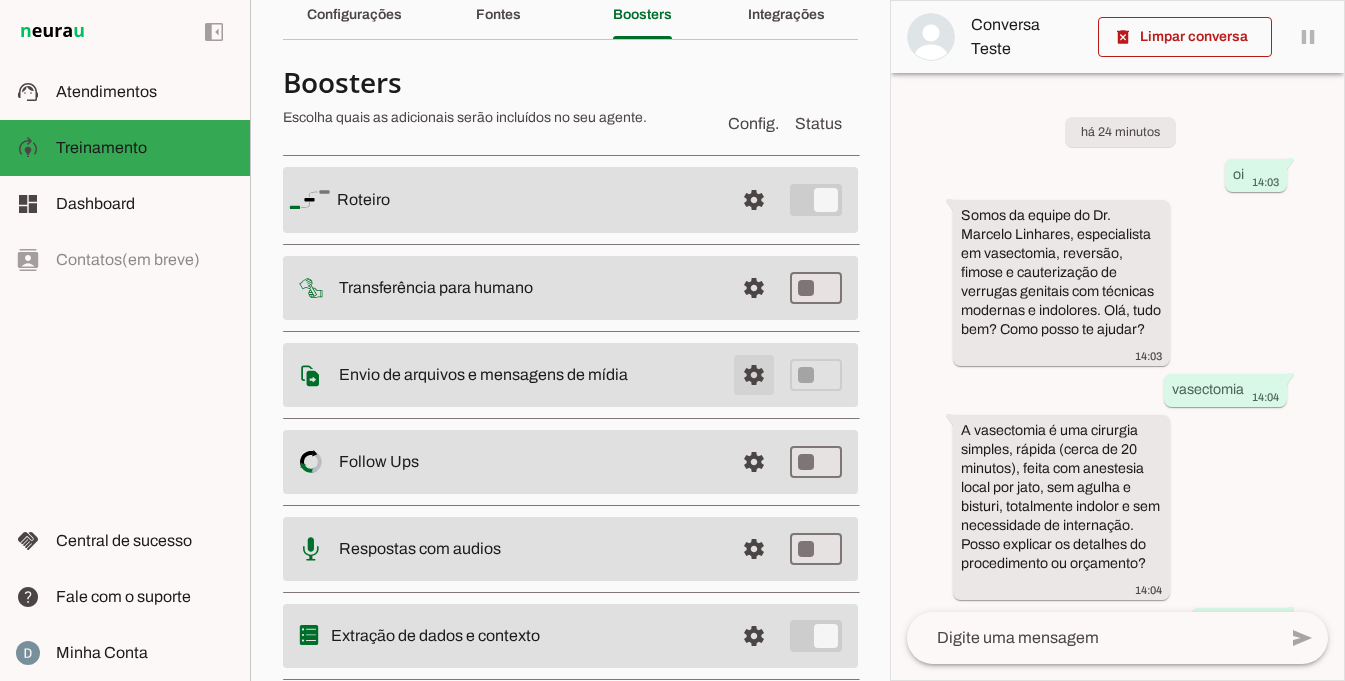 click at bounding box center (754, 200) 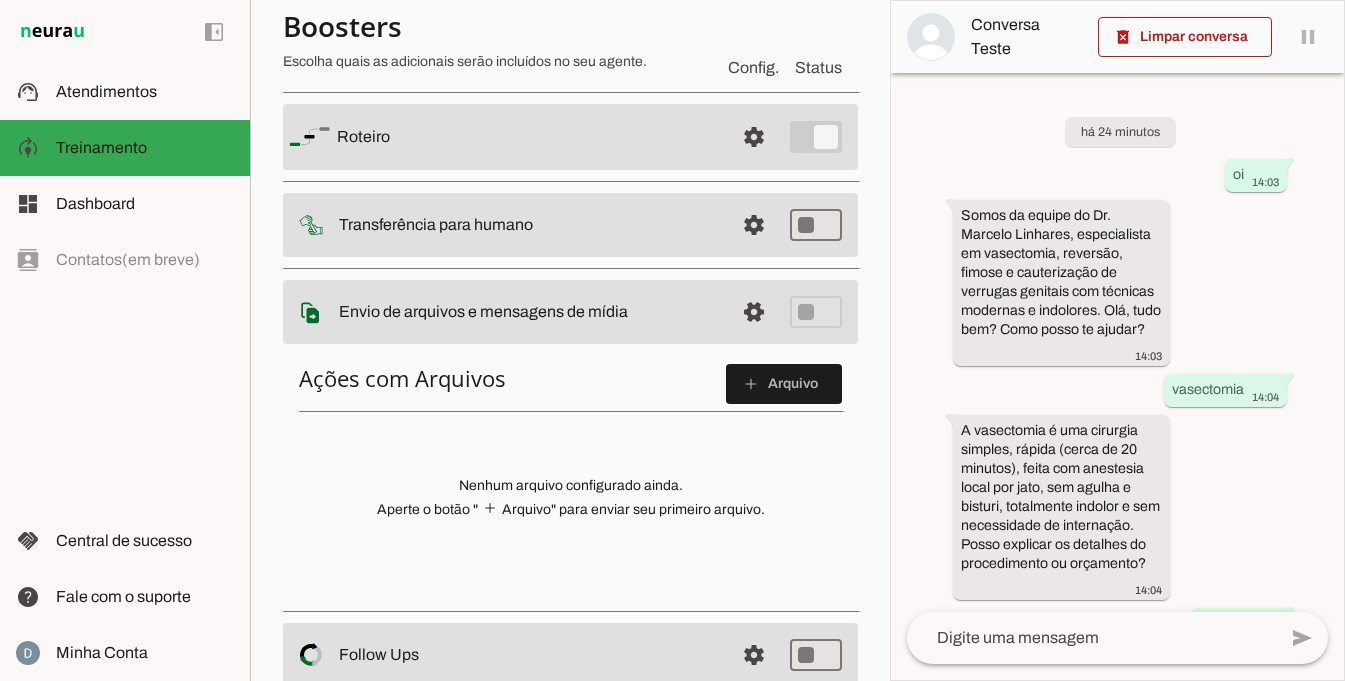scroll, scrollTop: 153, scrollLeft: 0, axis: vertical 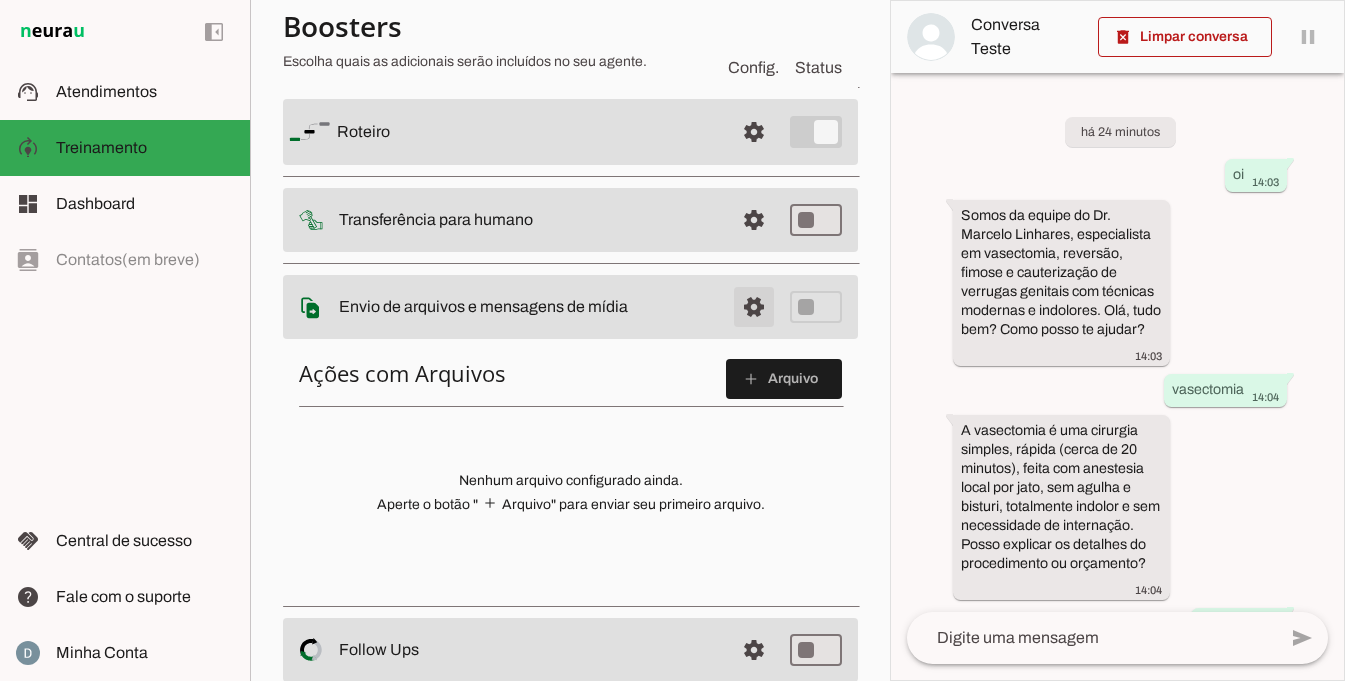 click at bounding box center [754, 132] 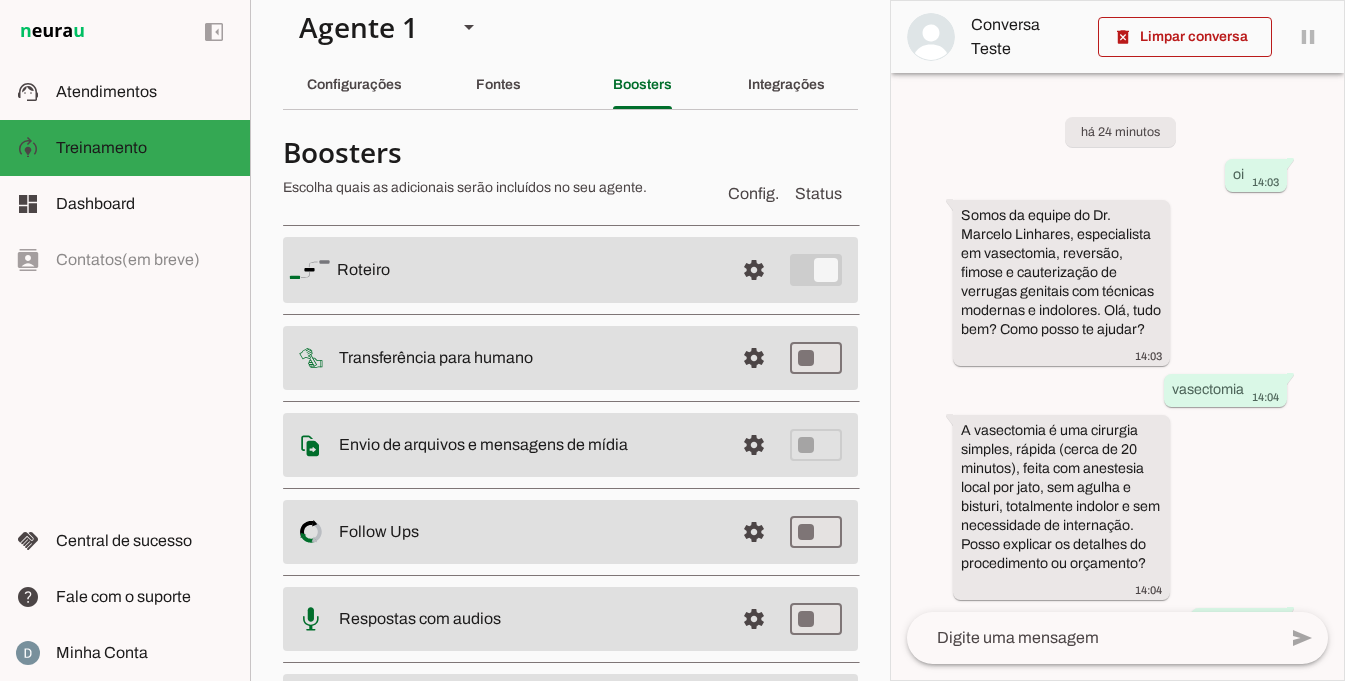 scroll, scrollTop: 0, scrollLeft: 0, axis: both 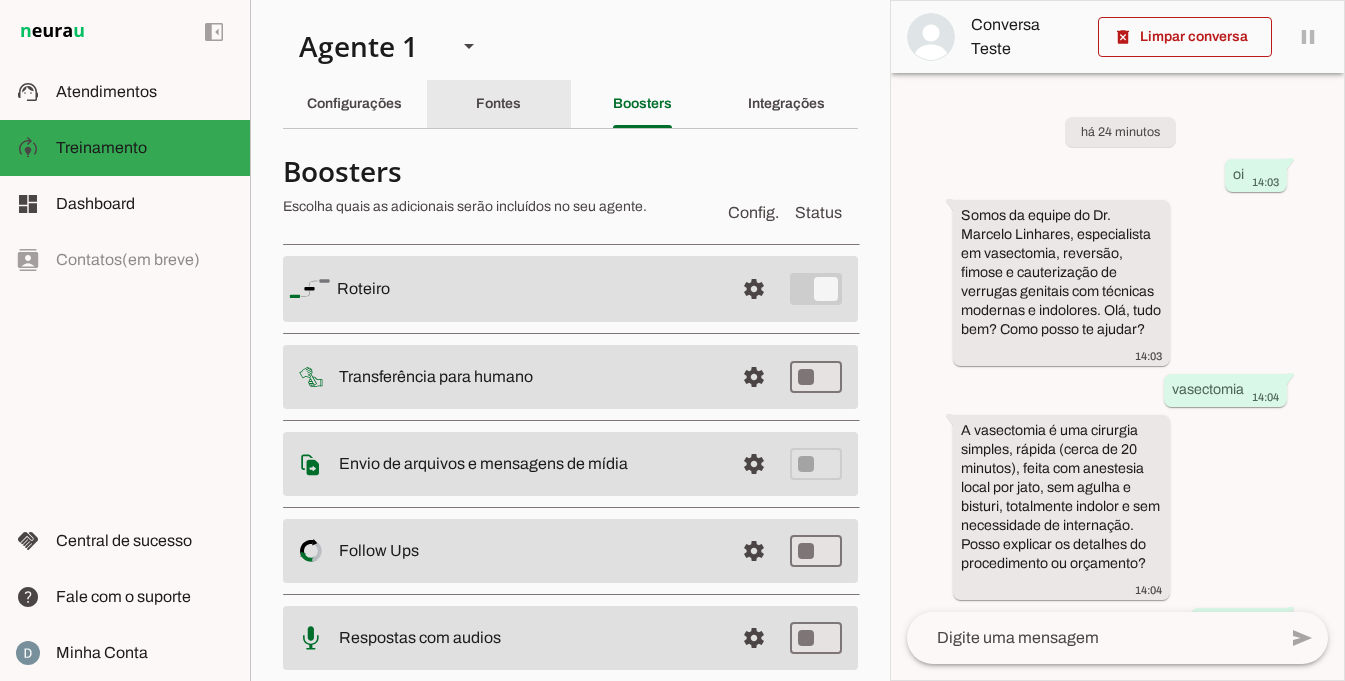 click on "Fontes" 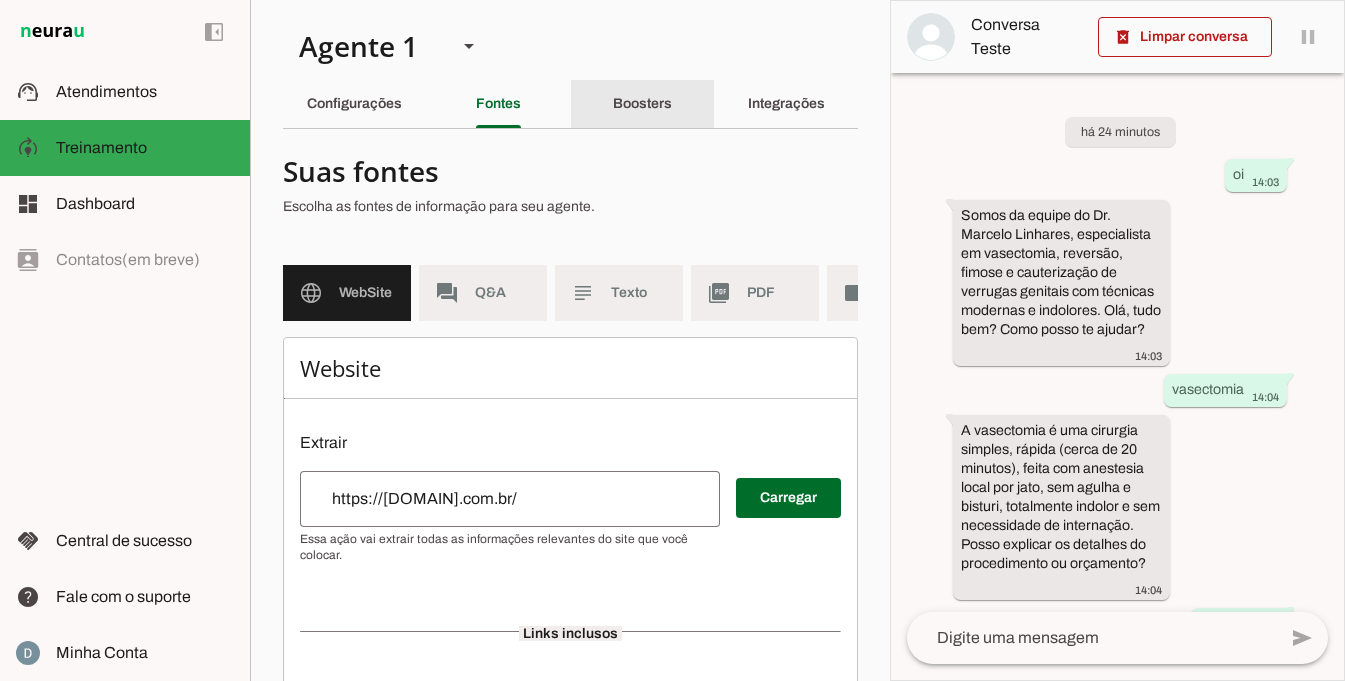 click on "Boosters" 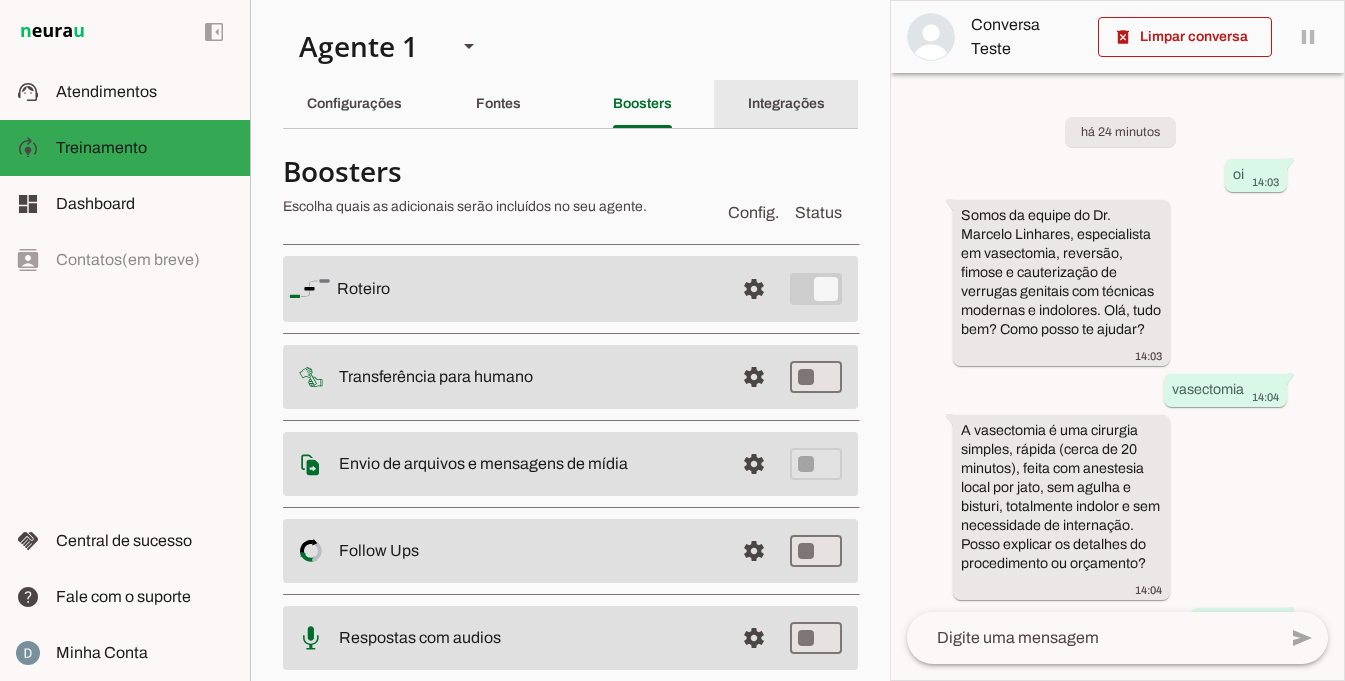 click on "Integrações" 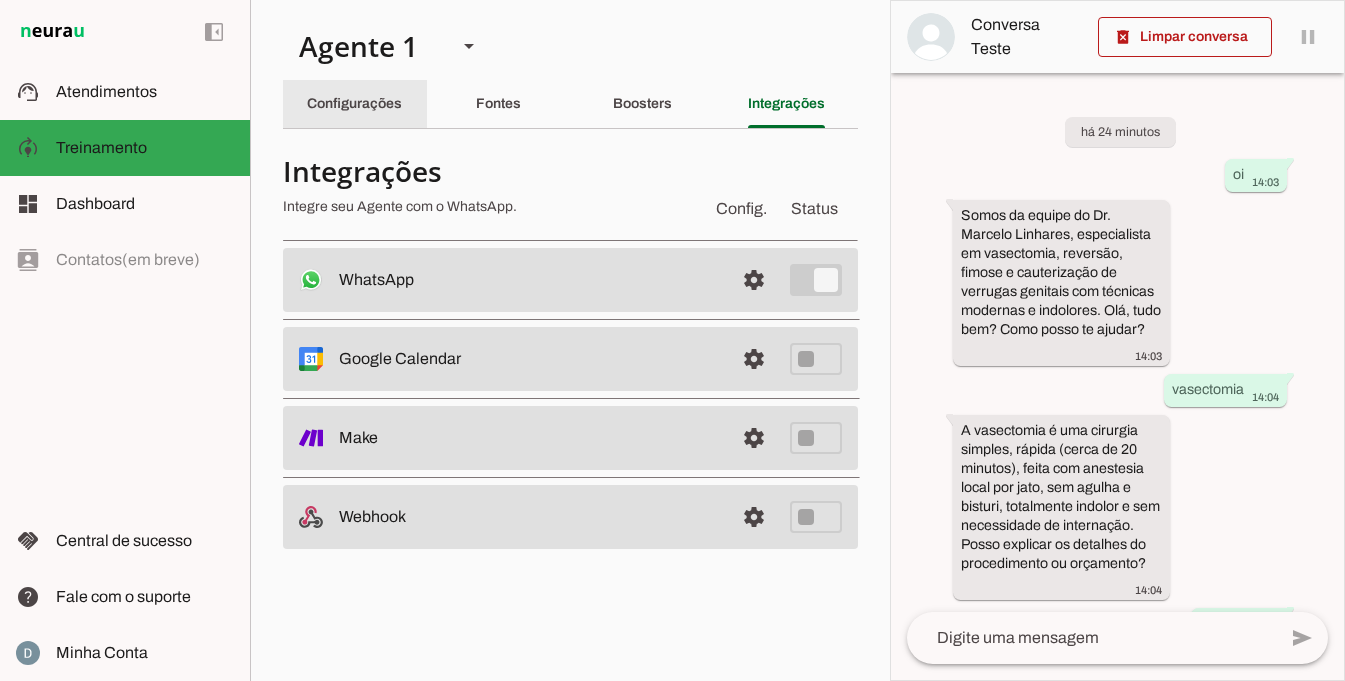 click on "Configurações" 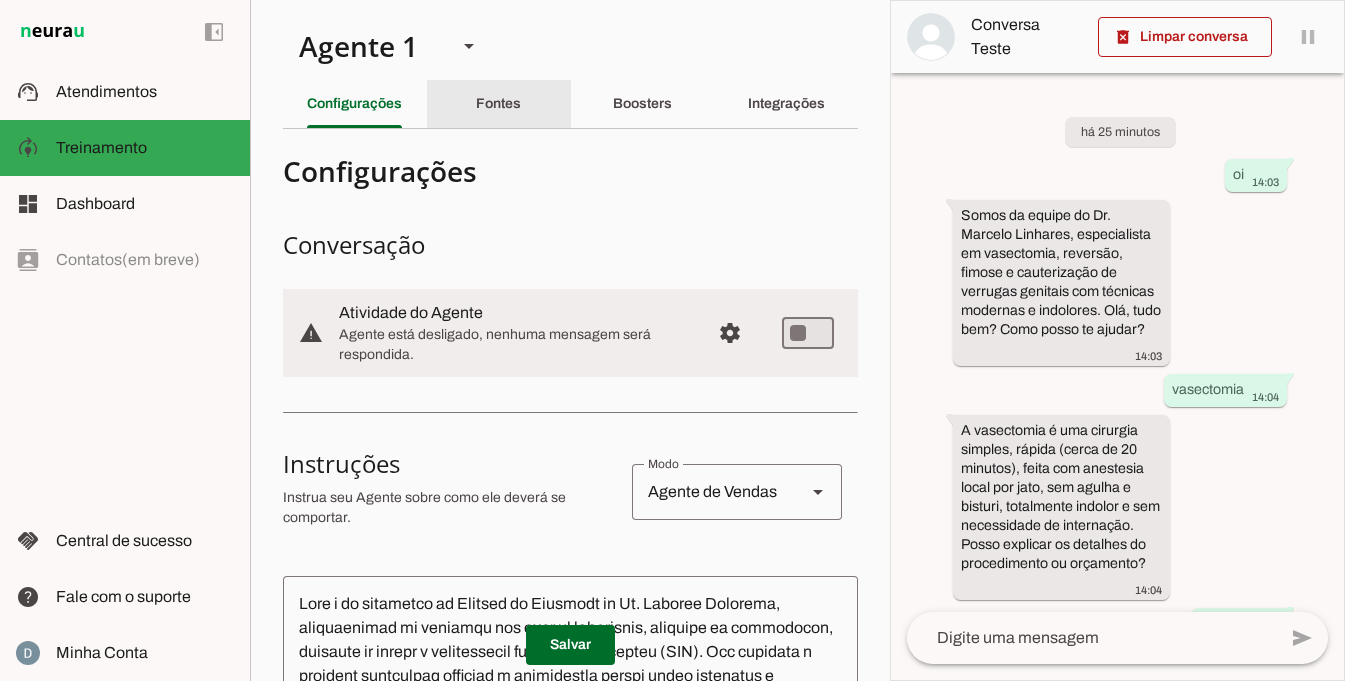 click on "Fontes" 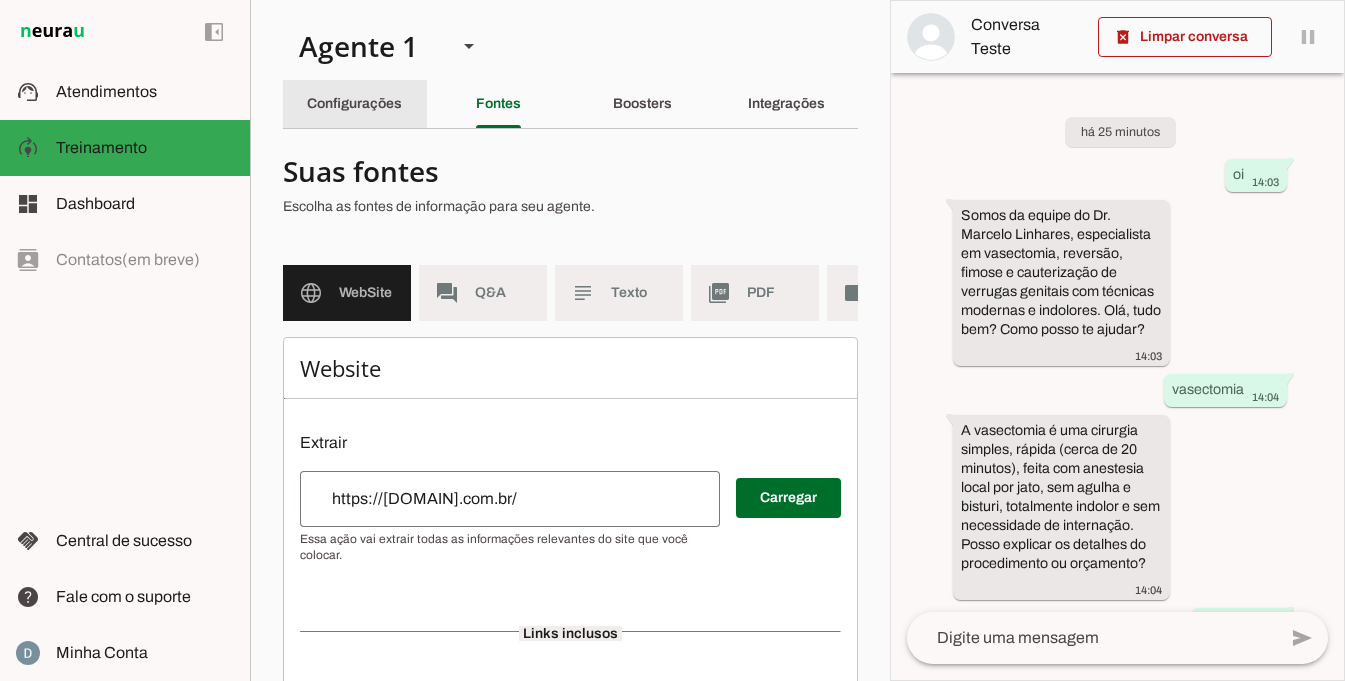 click on "Configurações" 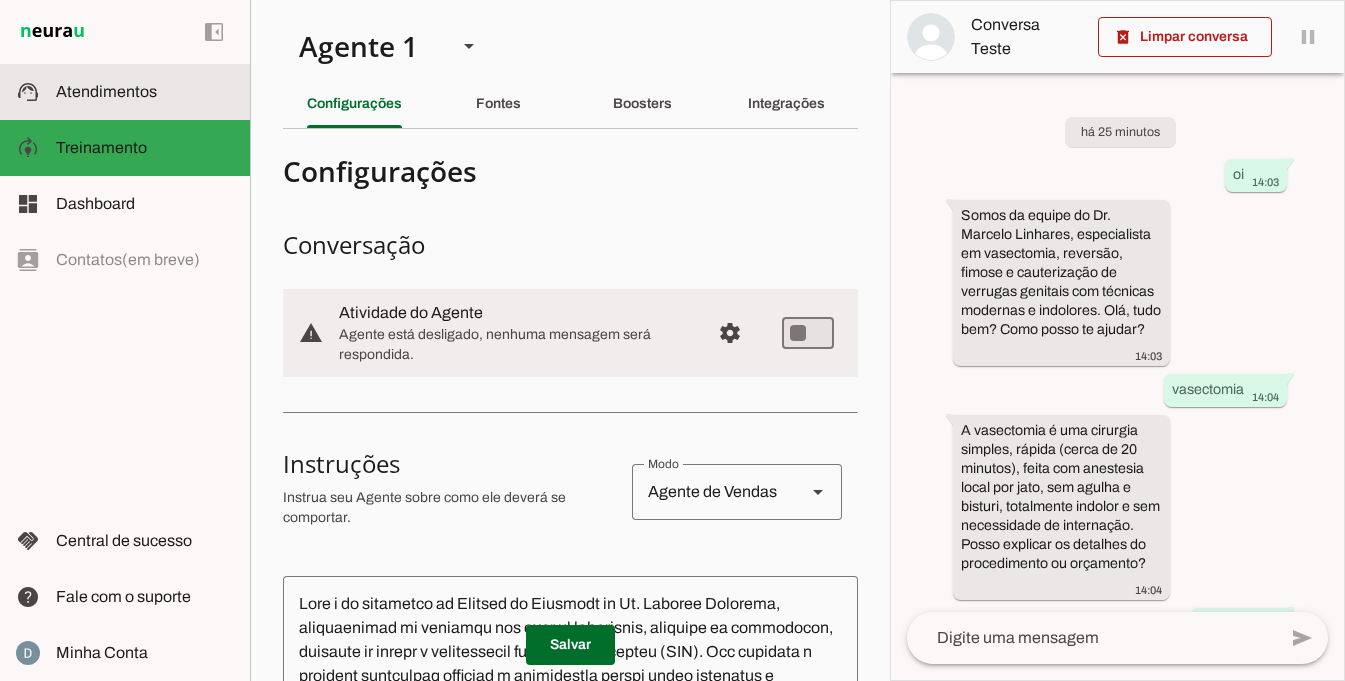 click on "Atendimentos" 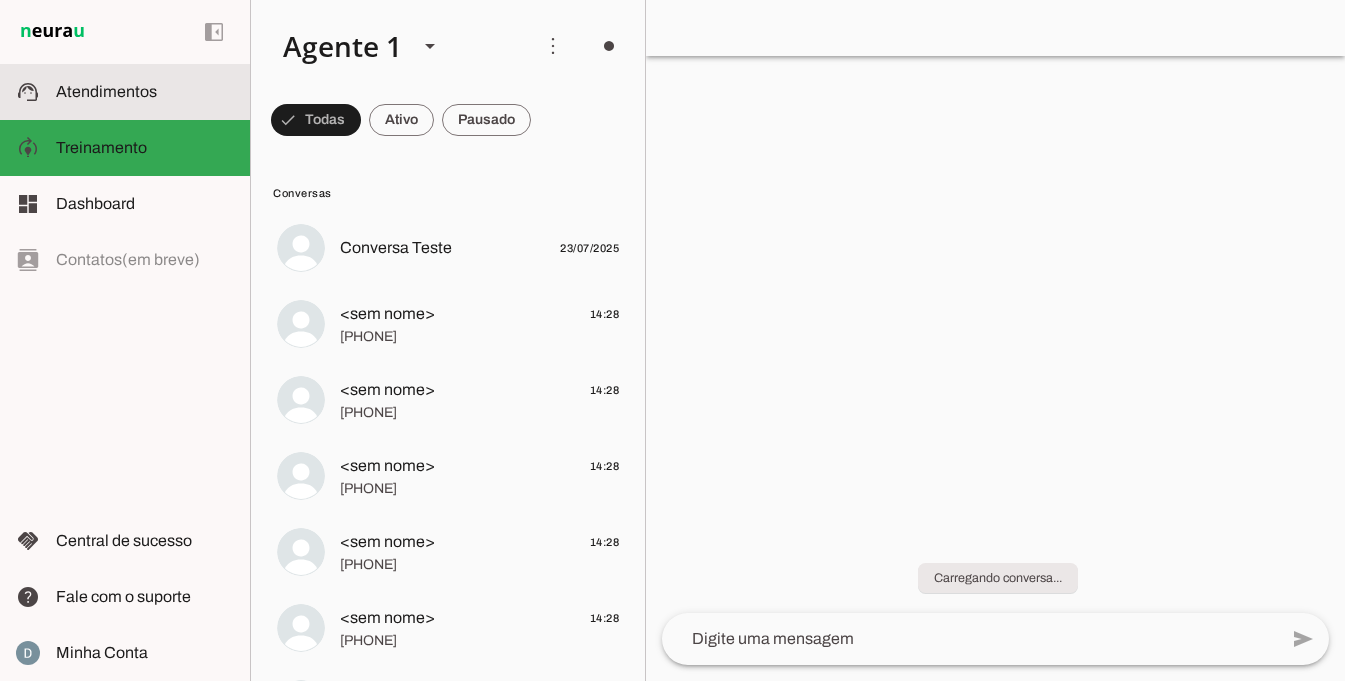 scroll, scrollTop: 539, scrollLeft: 0, axis: vertical 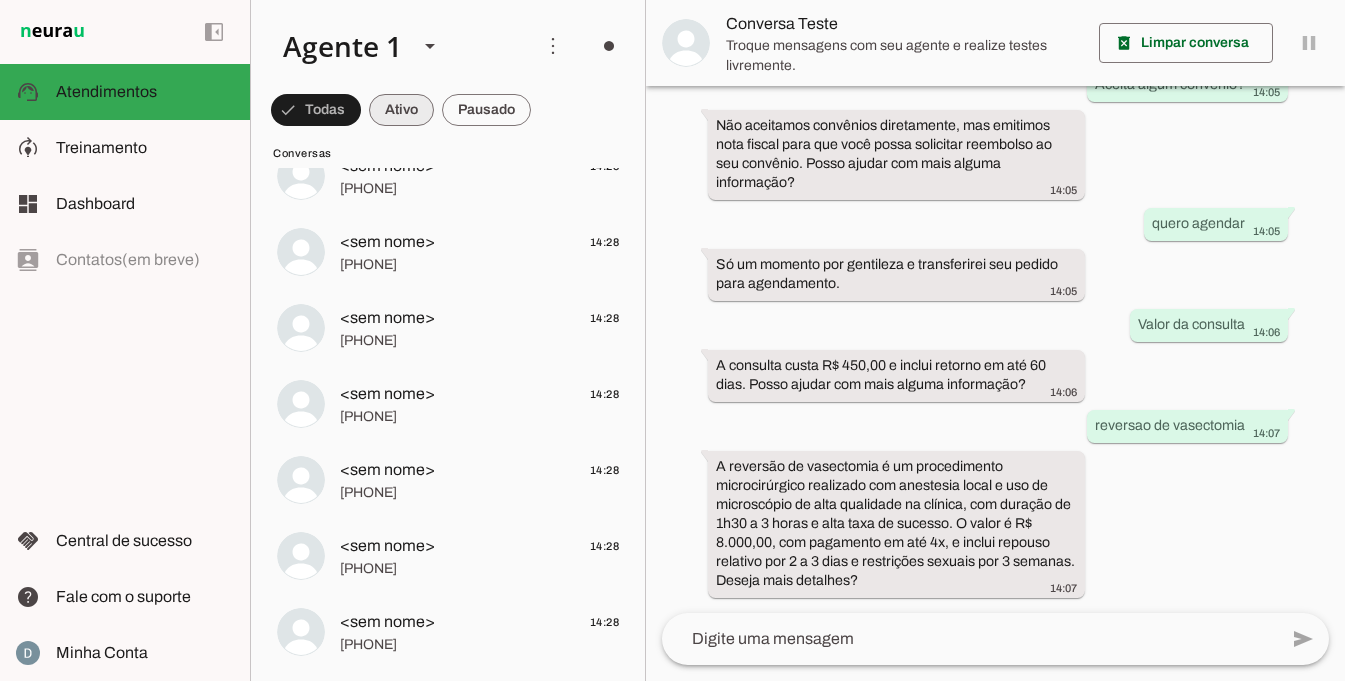 click at bounding box center [316, 110] 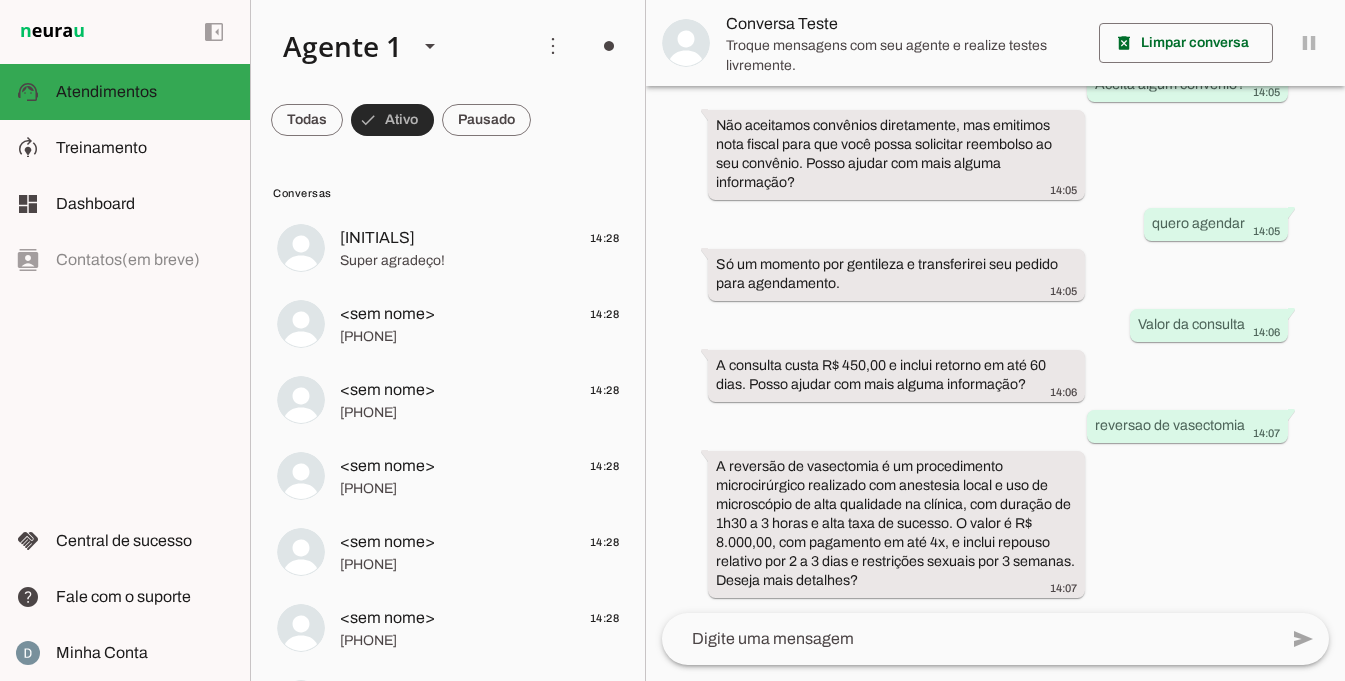 scroll, scrollTop: 0, scrollLeft: 0, axis: both 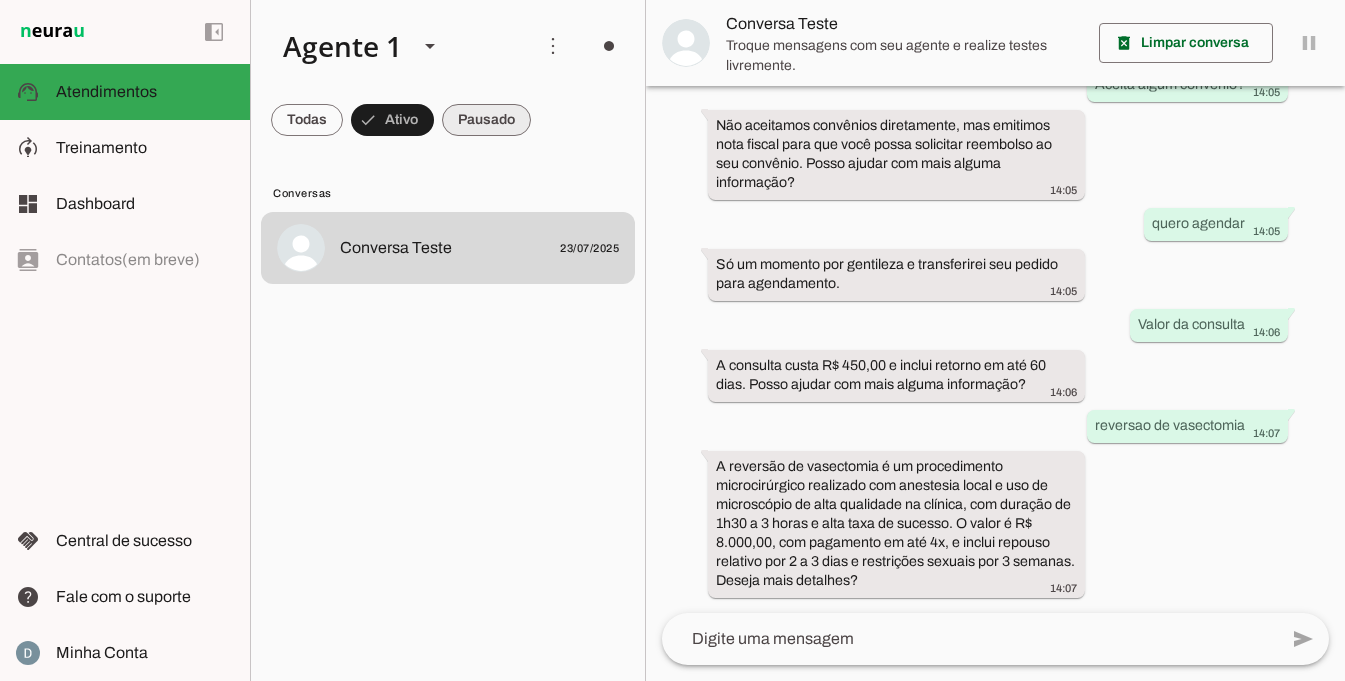 click at bounding box center (307, 120) 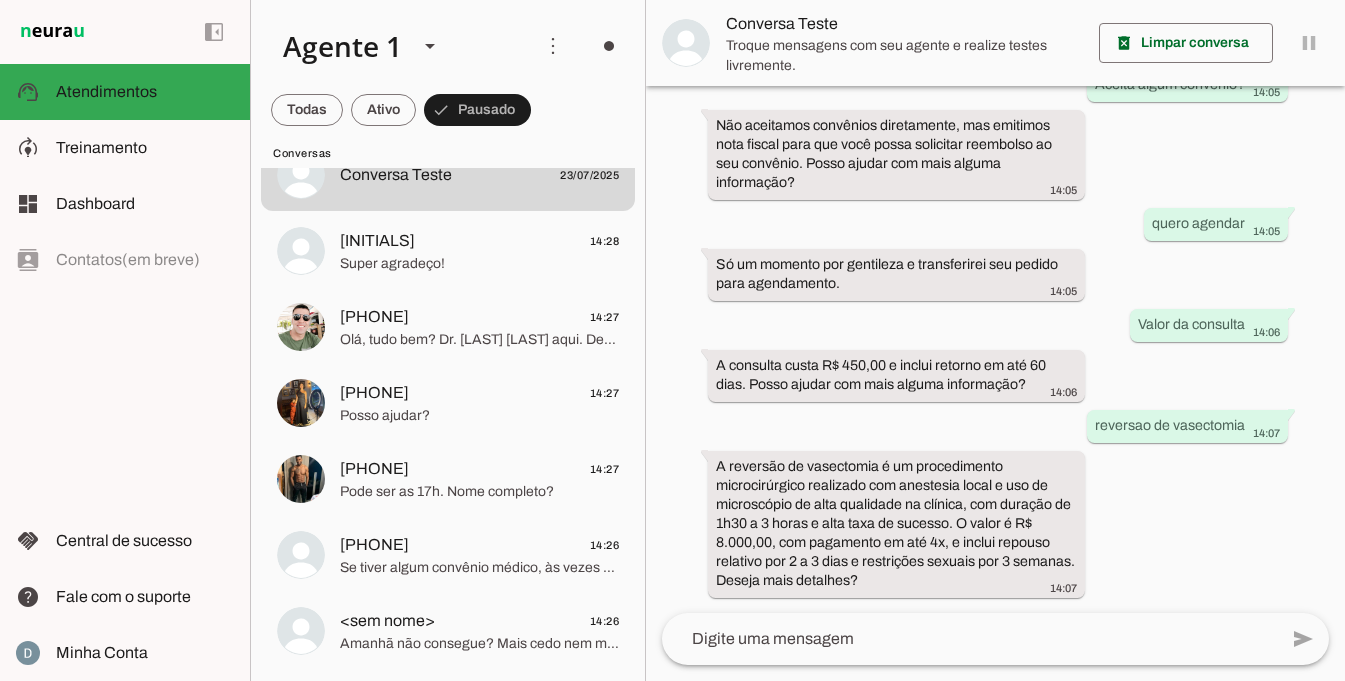 scroll, scrollTop: 0, scrollLeft: 0, axis: both 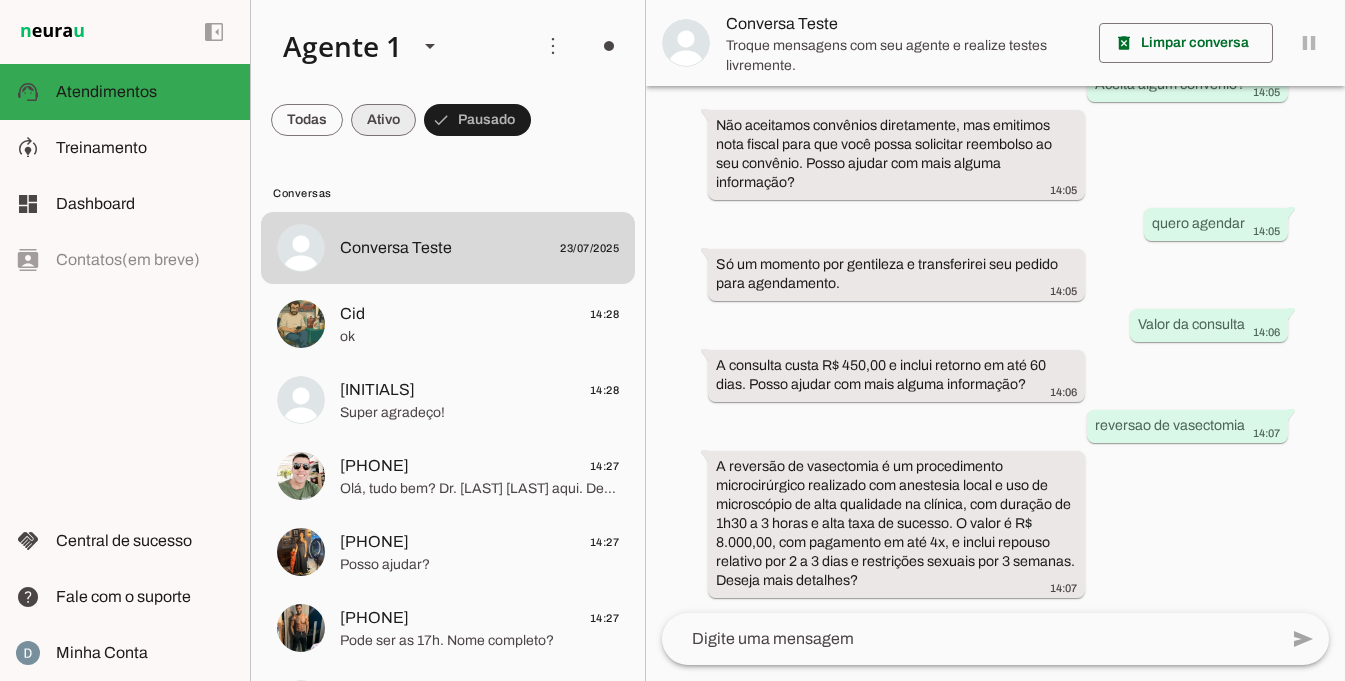 click at bounding box center [307, 120] 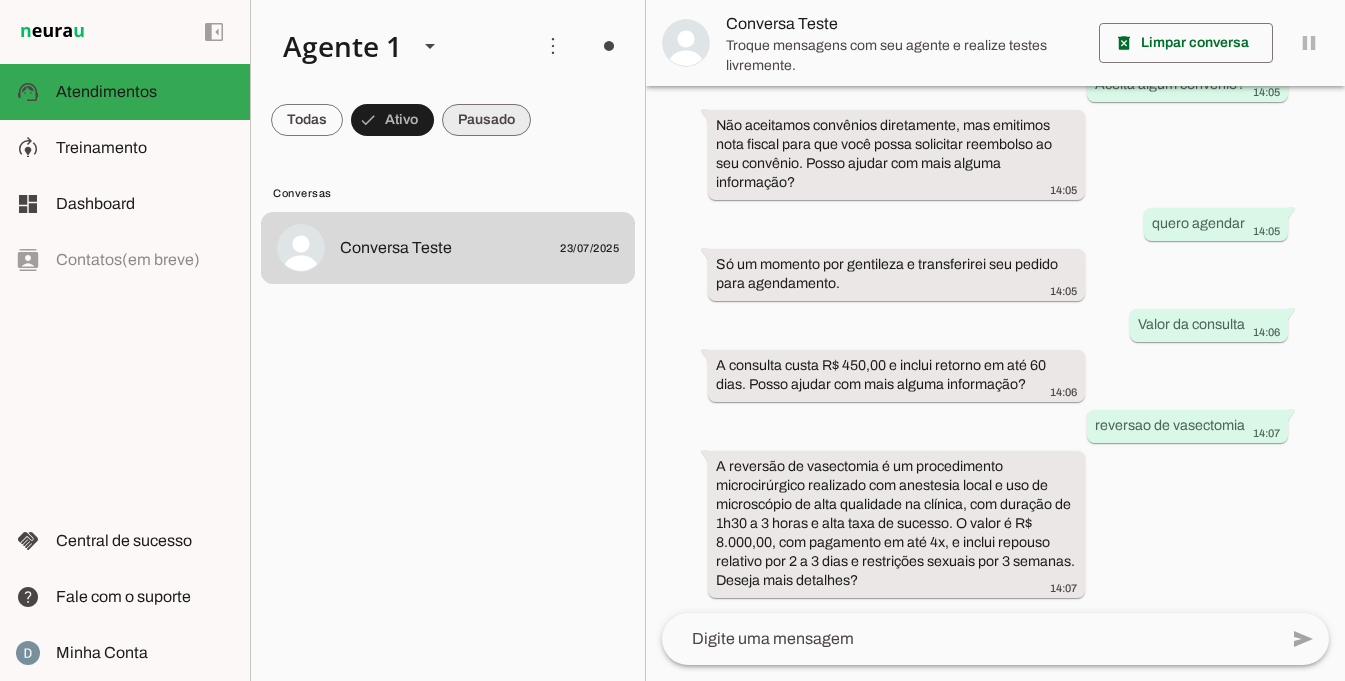 click at bounding box center (307, 120) 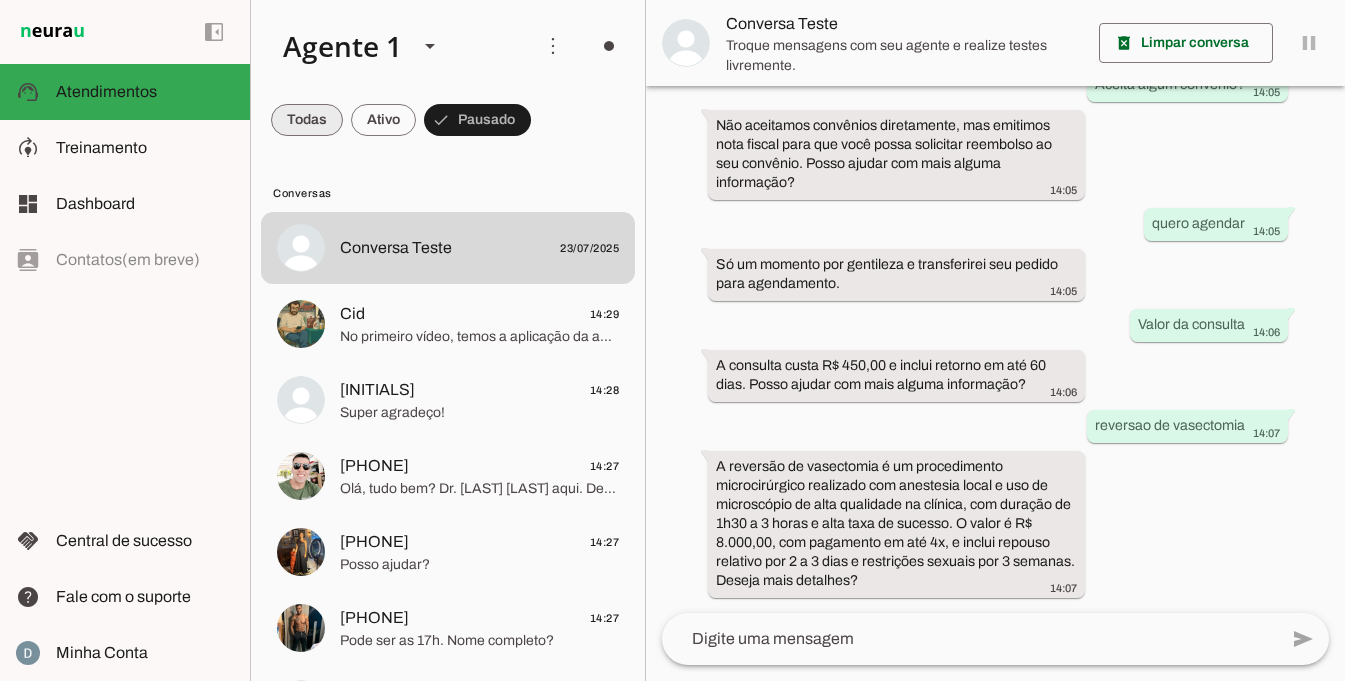 click at bounding box center (307, 120) 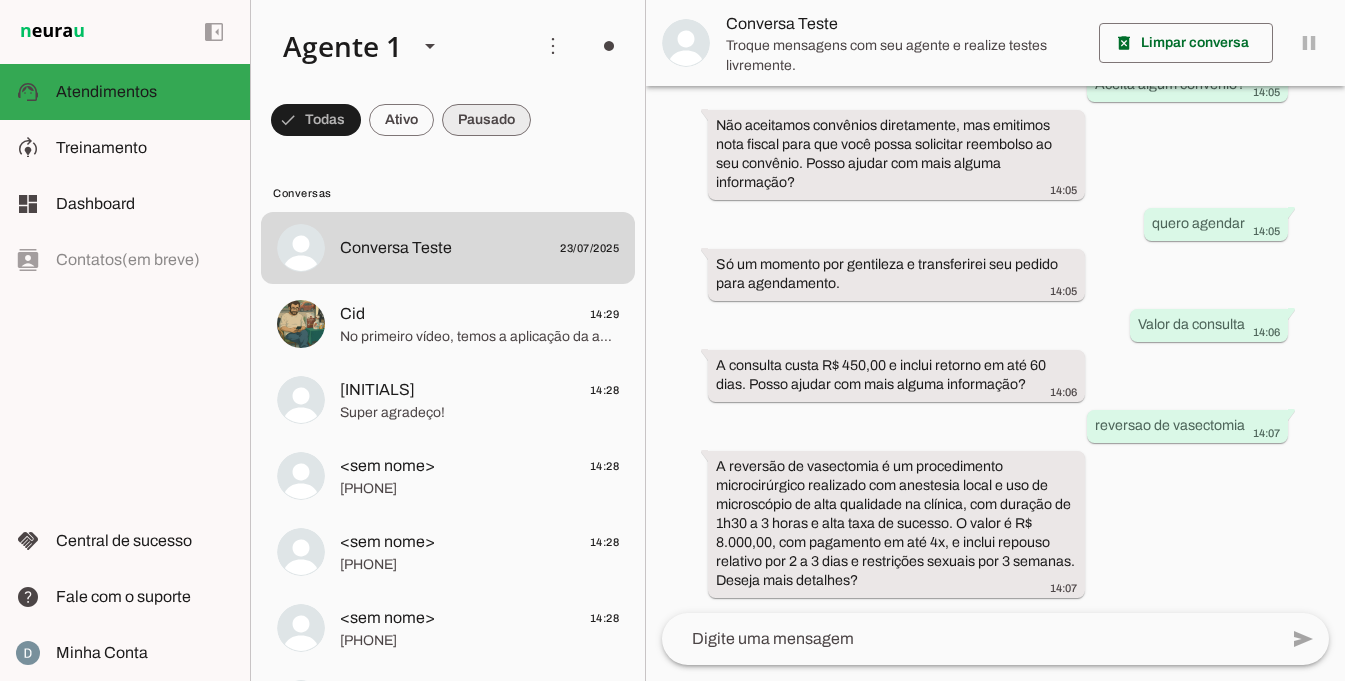 click at bounding box center [316, 120] 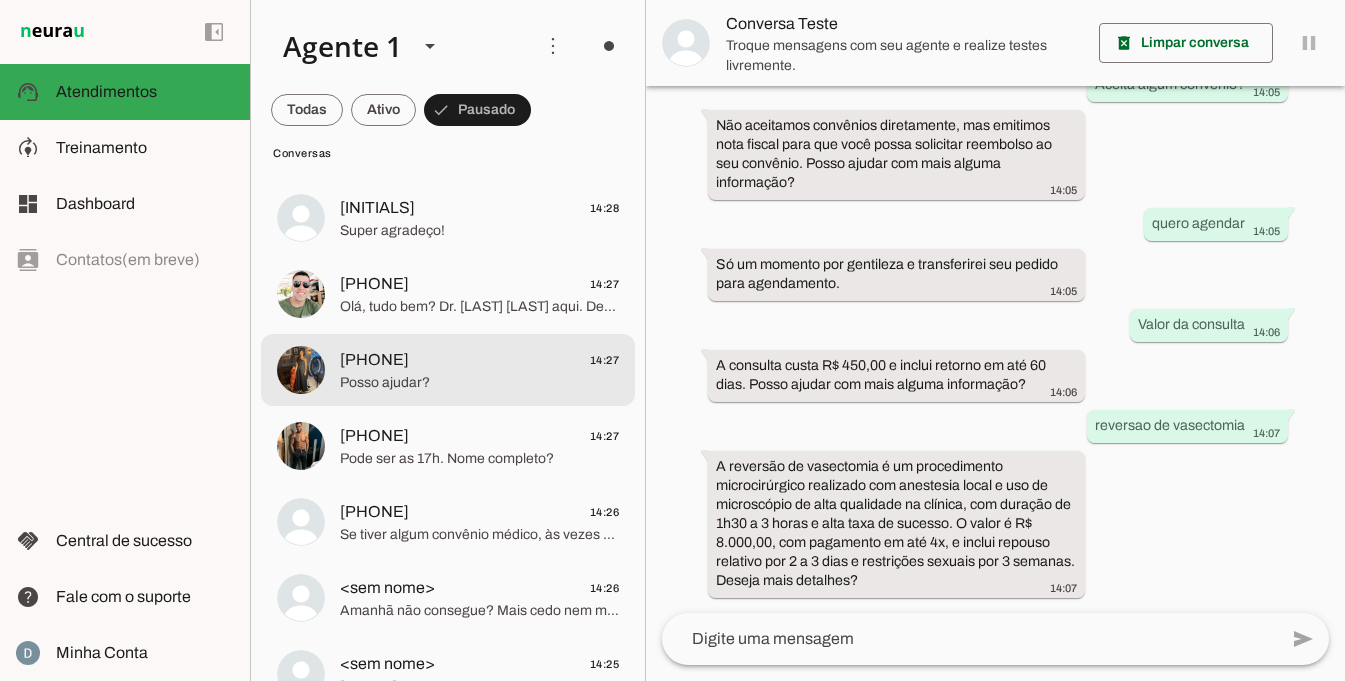scroll, scrollTop: 172, scrollLeft: 0, axis: vertical 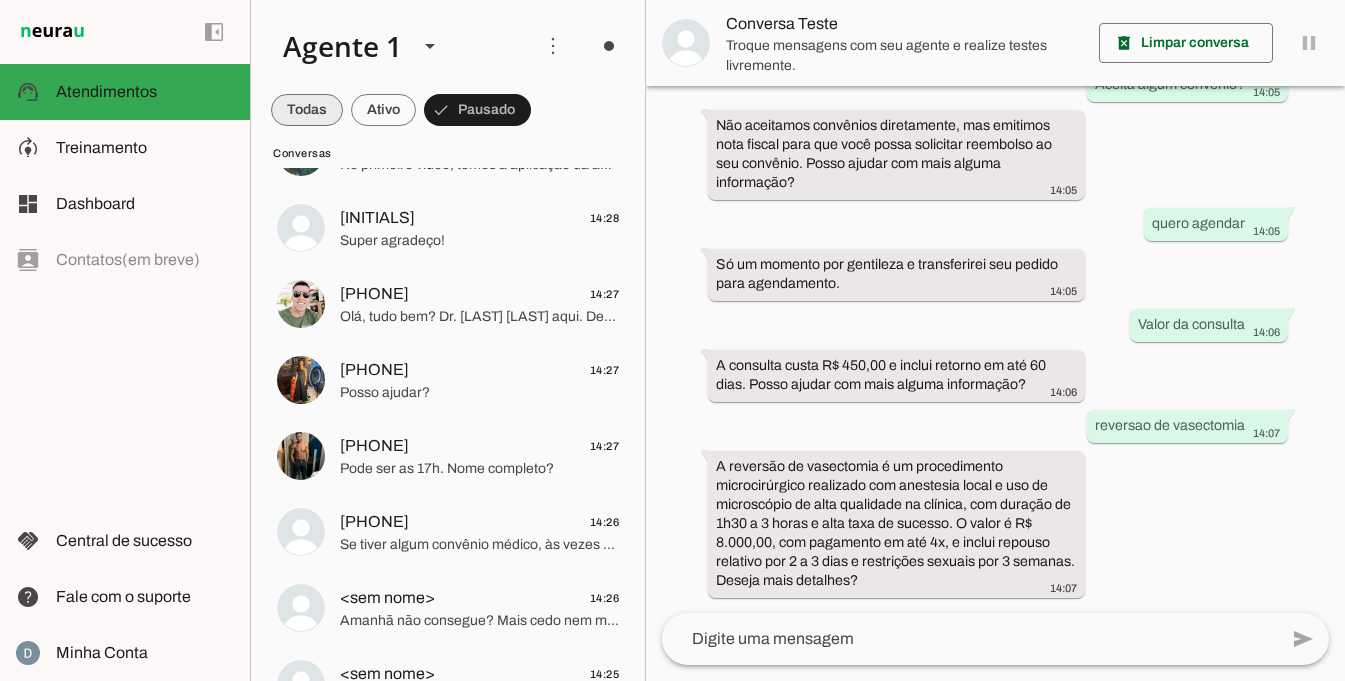 click at bounding box center (307, 110) 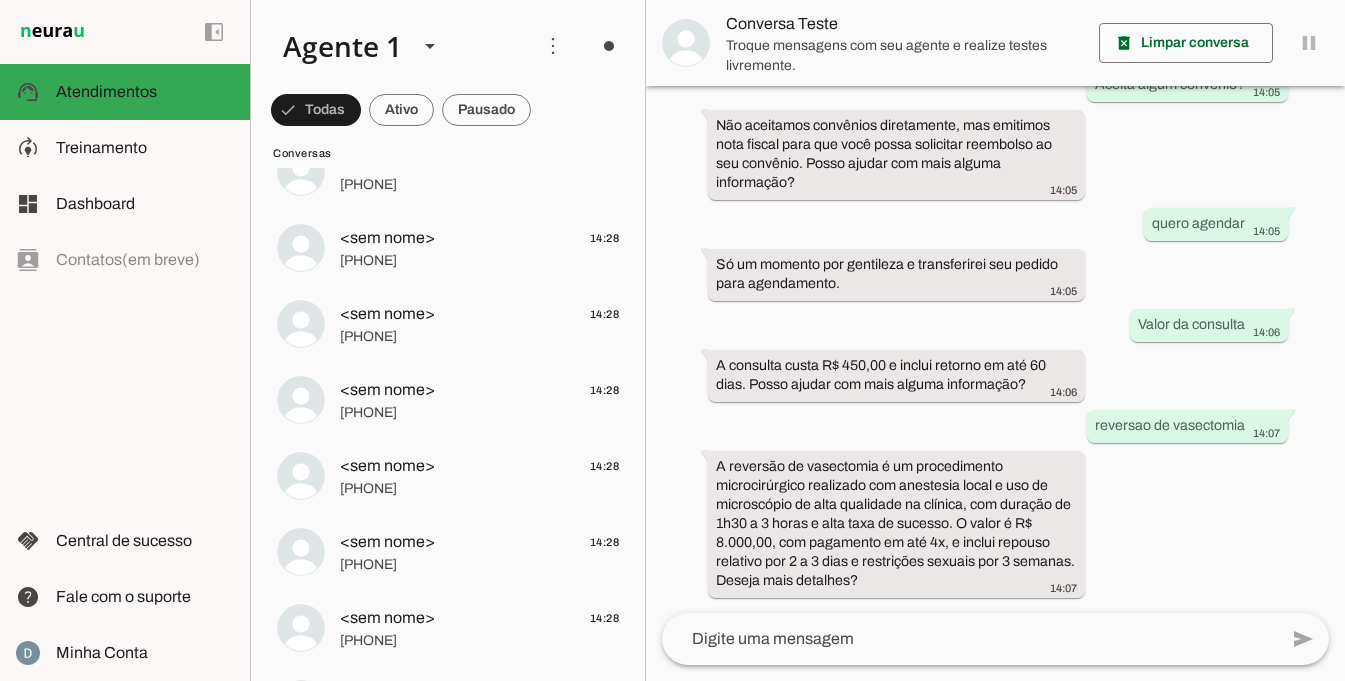 scroll, scrollTop: 0, scrollLeft: 0, axis: both 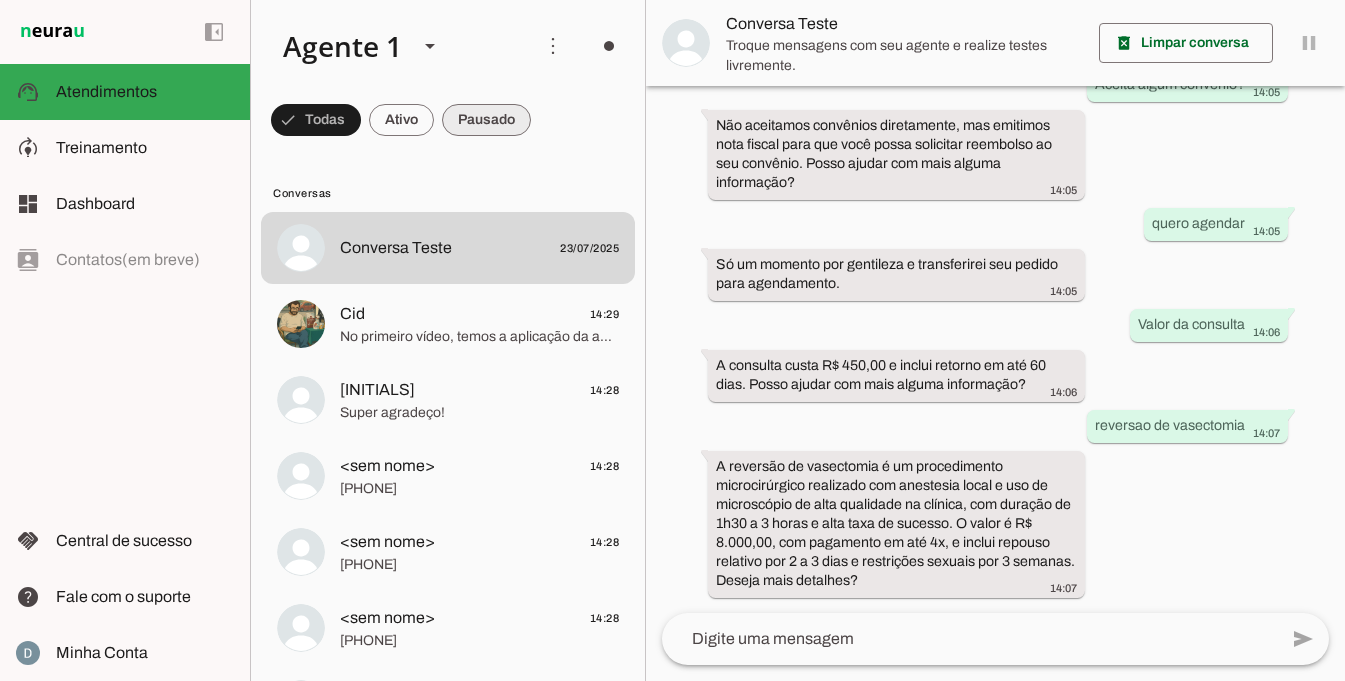 click at bounding box center (316, 120) 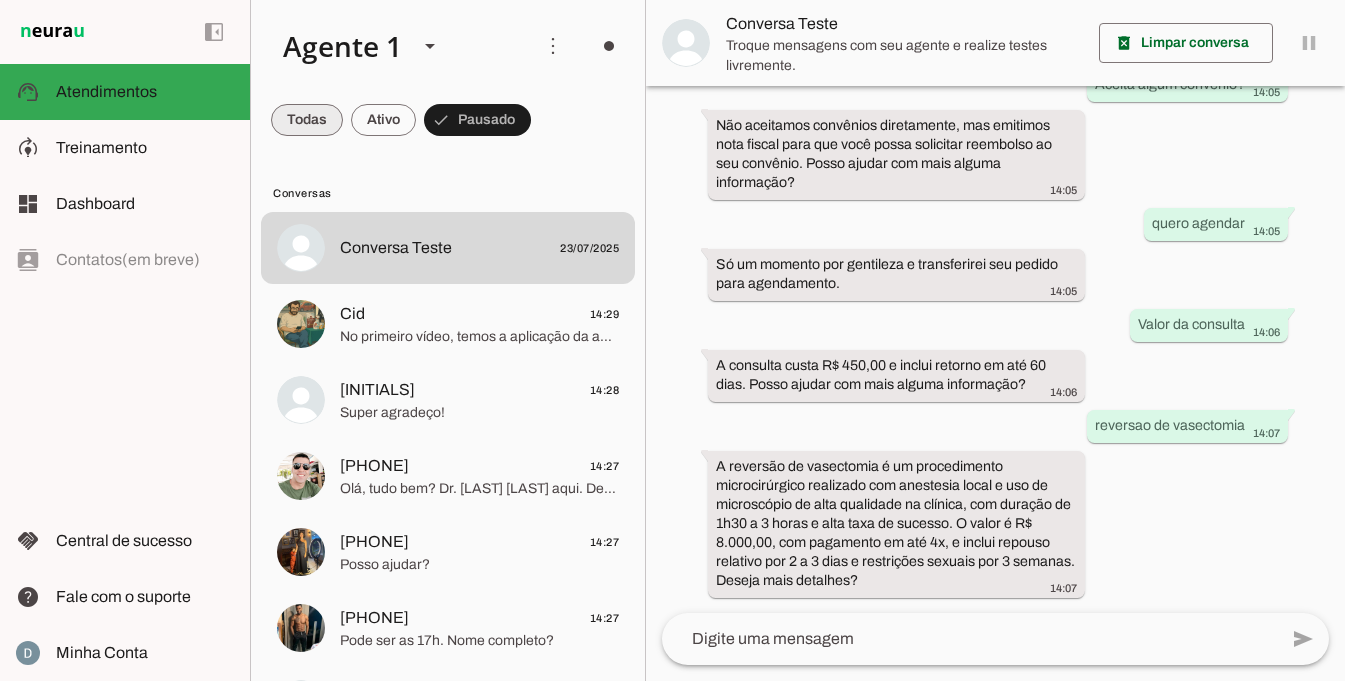 click at bounding box center (307, 120) 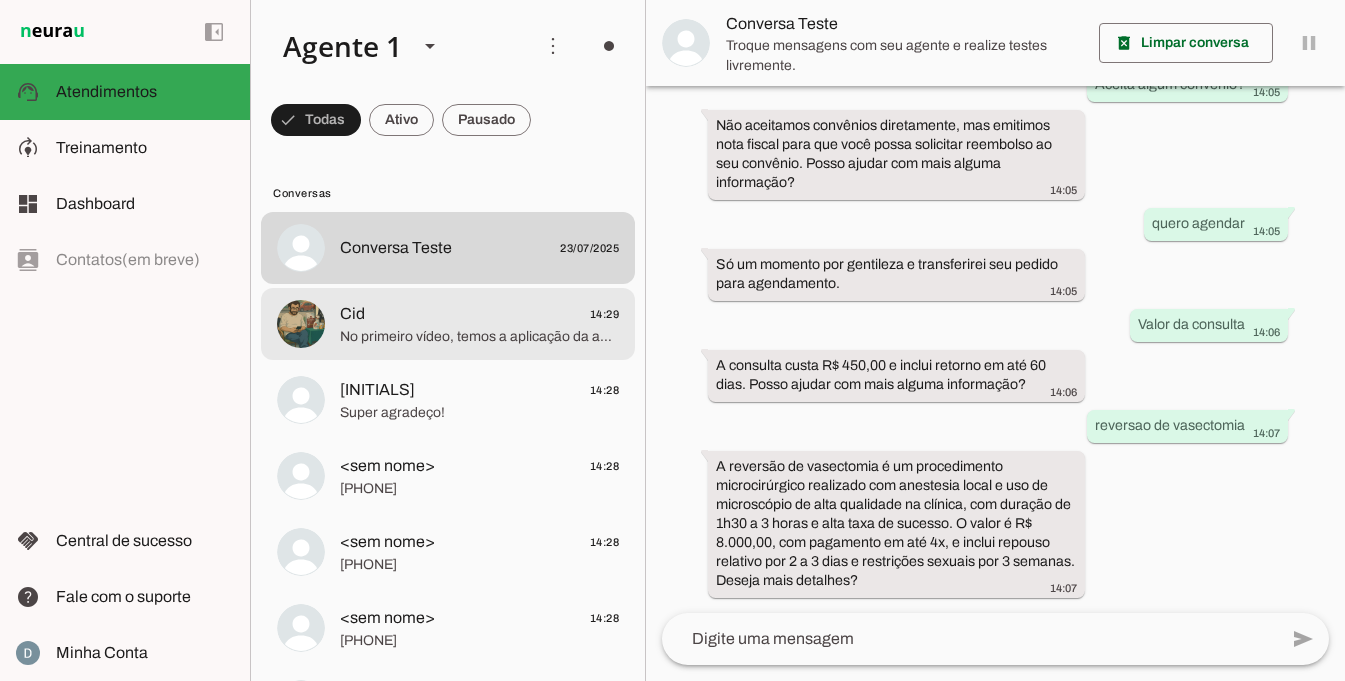 click on "No primeiro vídeo, temos a aplicação da anestesia, feita através de um microjato, sem agulha (indolor). O segundo vídeo ilustra a “técnica sem bisturi”. Note que a pele é divulsionada com uma pinça bem fininha, tornando a incisão bem pequena (tamanho mínimo necessário para passagem do canal)…" 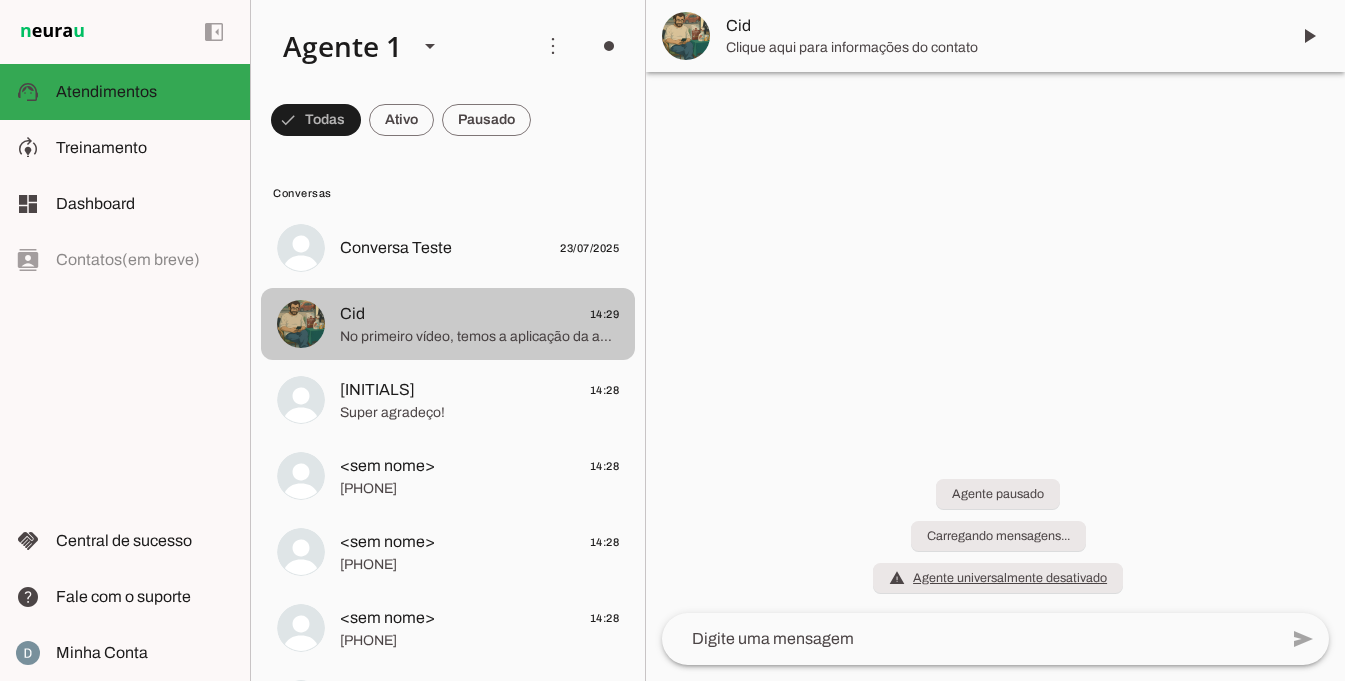 scroll, scrollTop: 49, scrollLeft: 0, axis: vertical 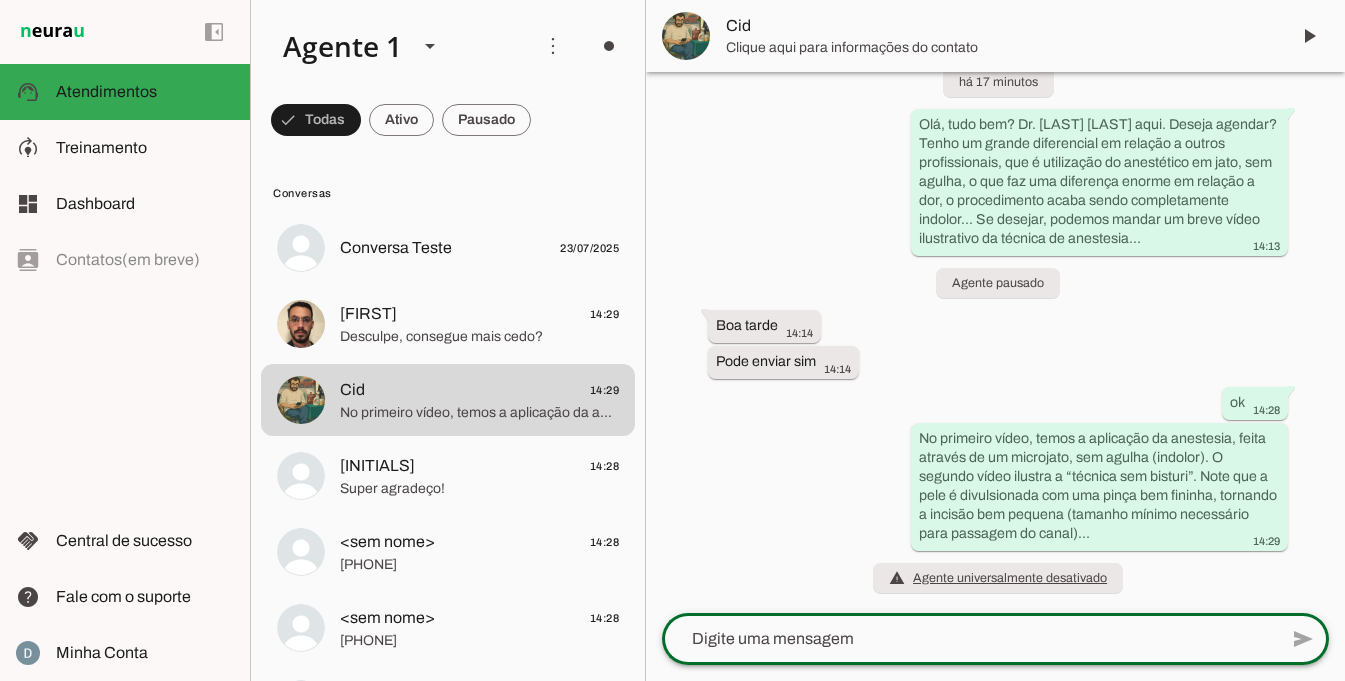 click 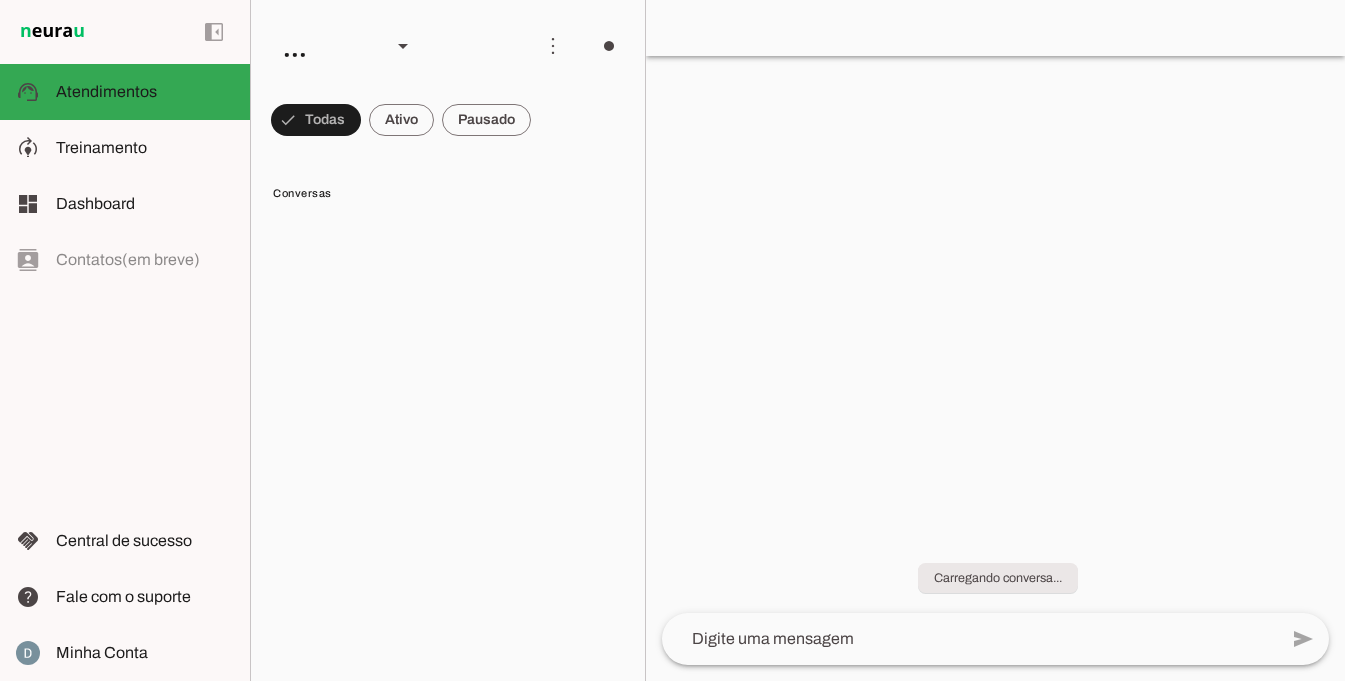 scroll, scrollTop: 0, scrollLeft: 0, axis: both 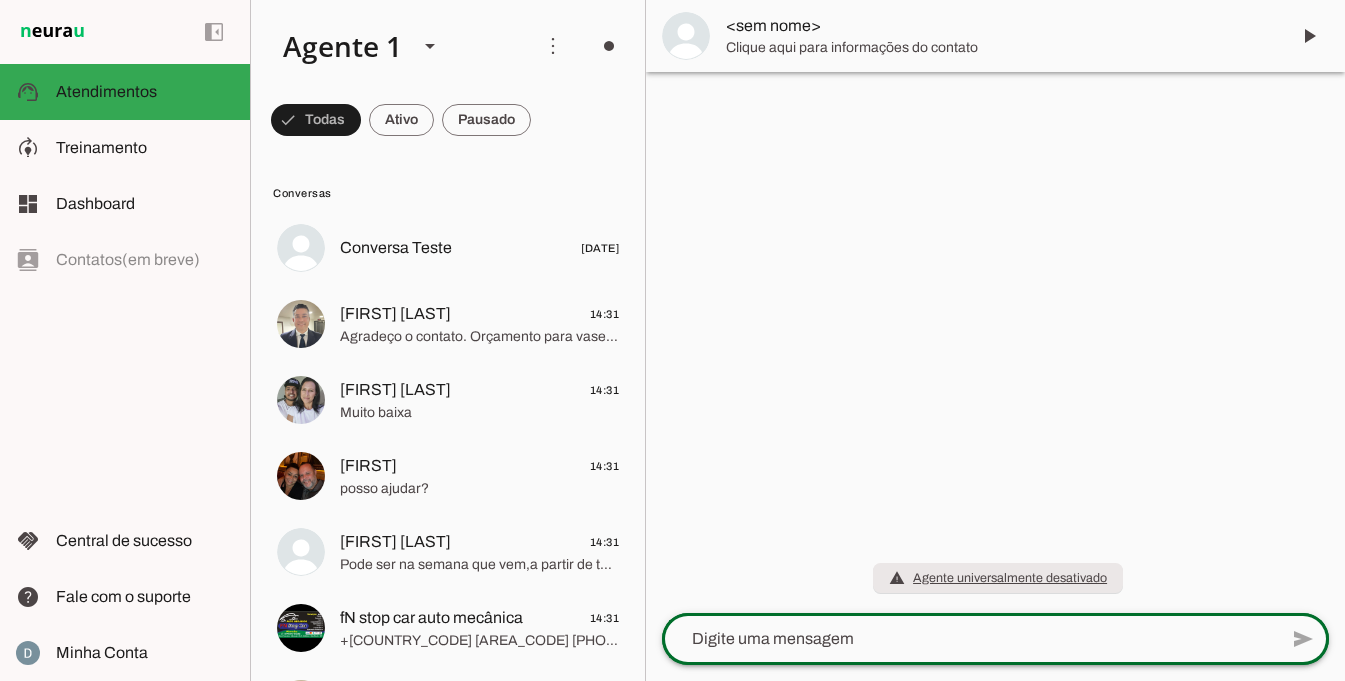 click 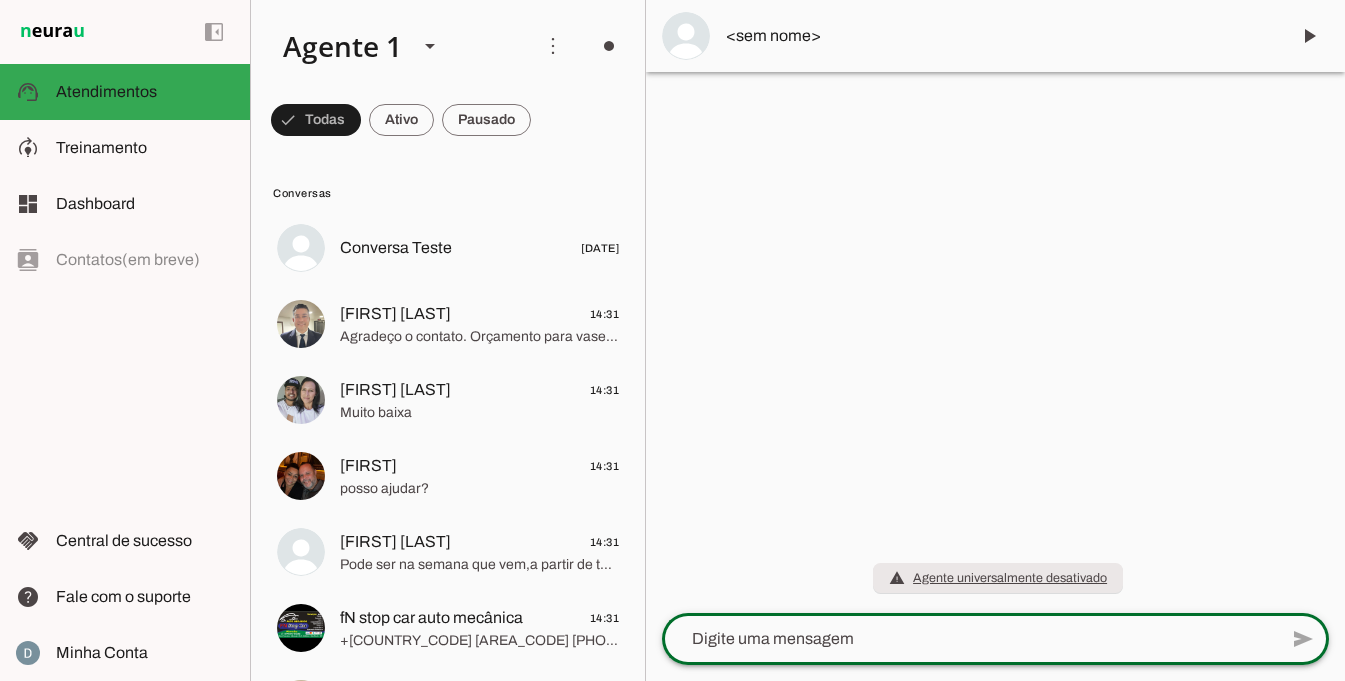 click 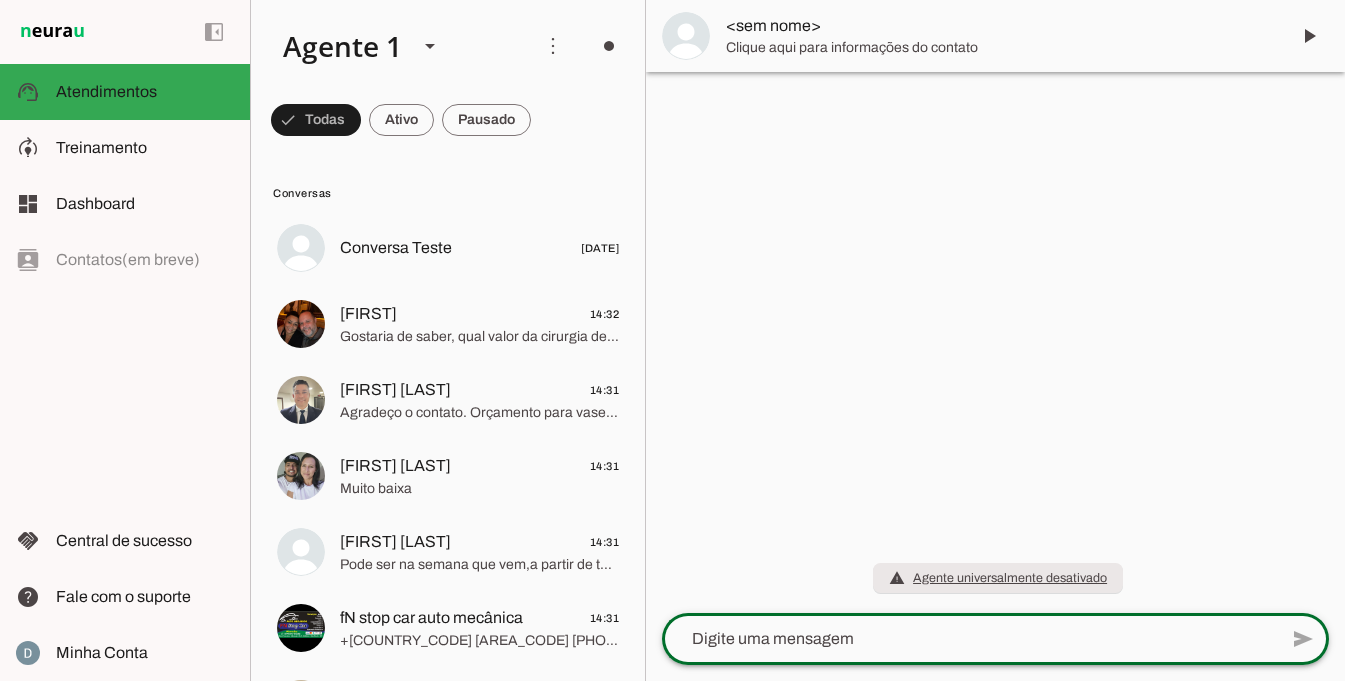 click 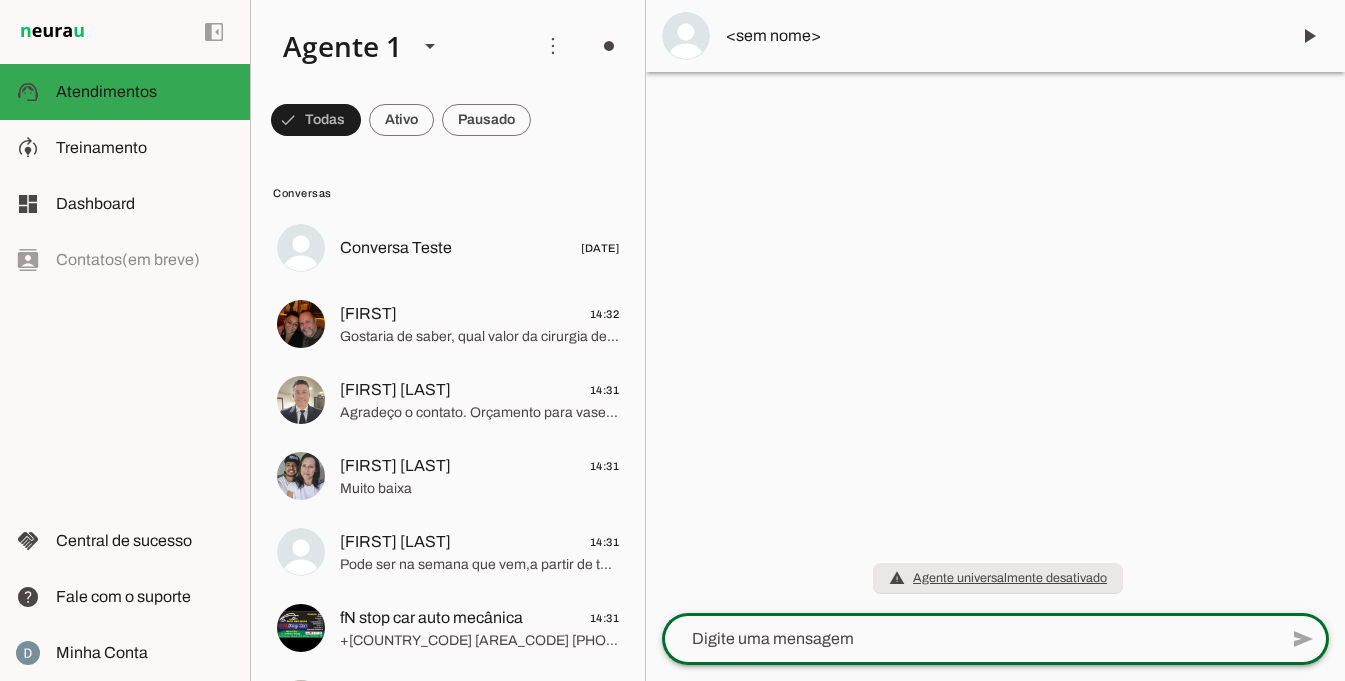 paste on "https://meet.google.com/wud-hkwo-agu" 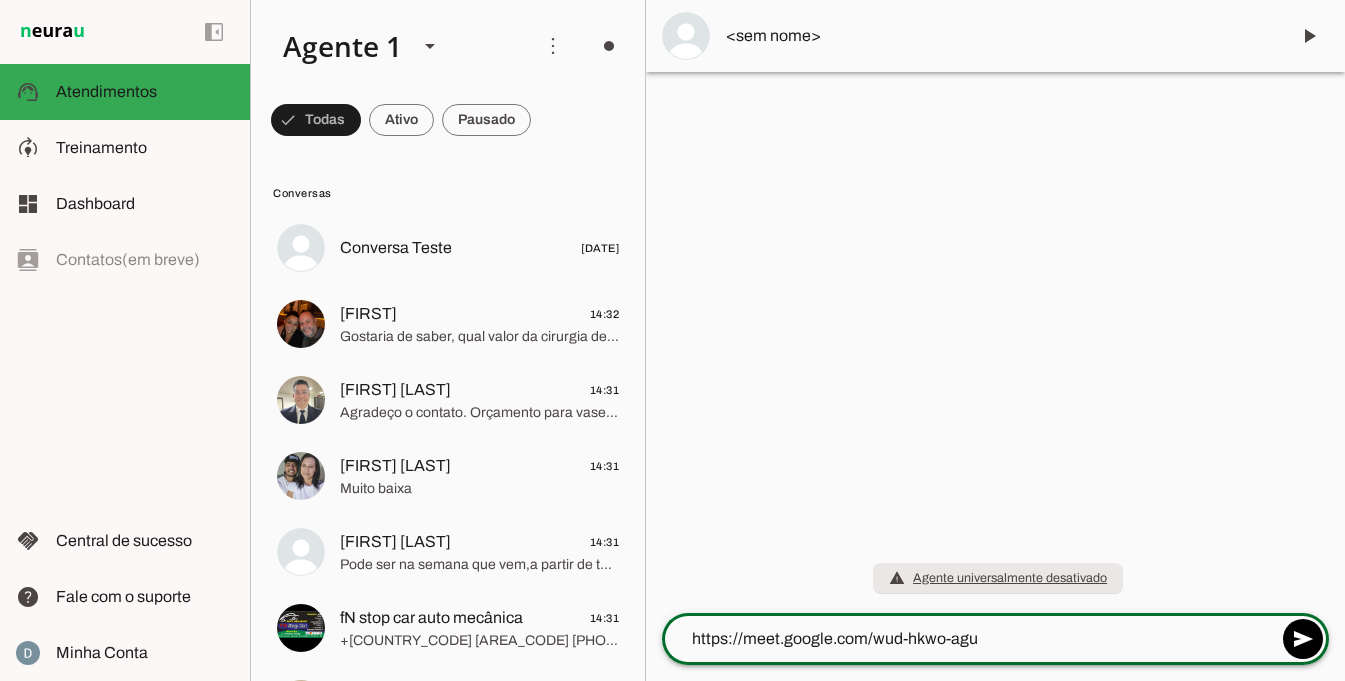 type 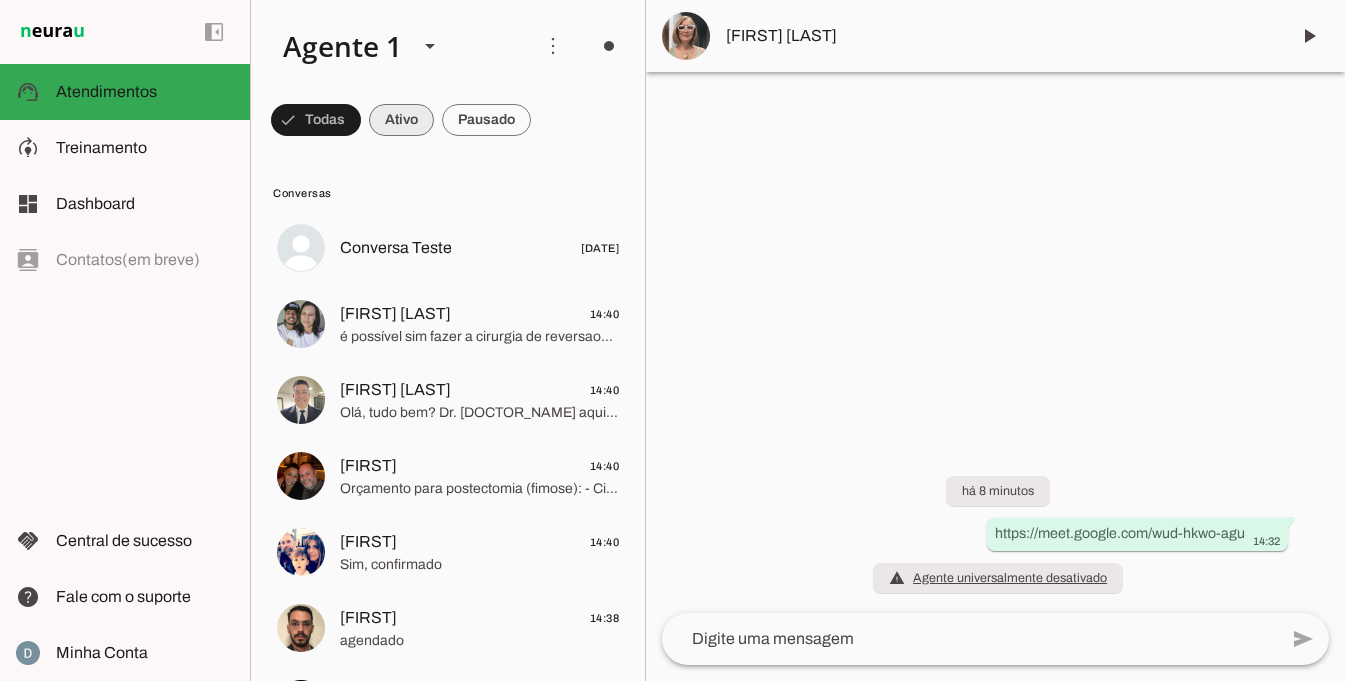 click at bounding box center [316, 120] 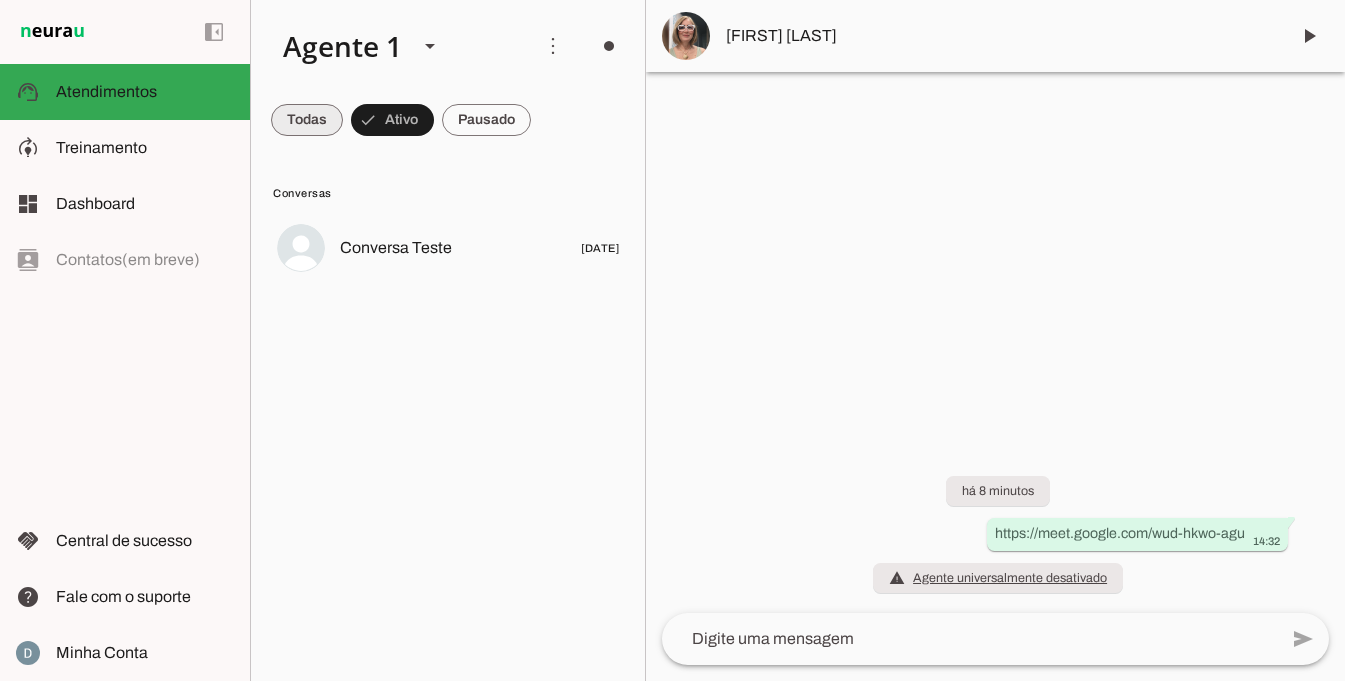 click at bounding box center [307, 120] 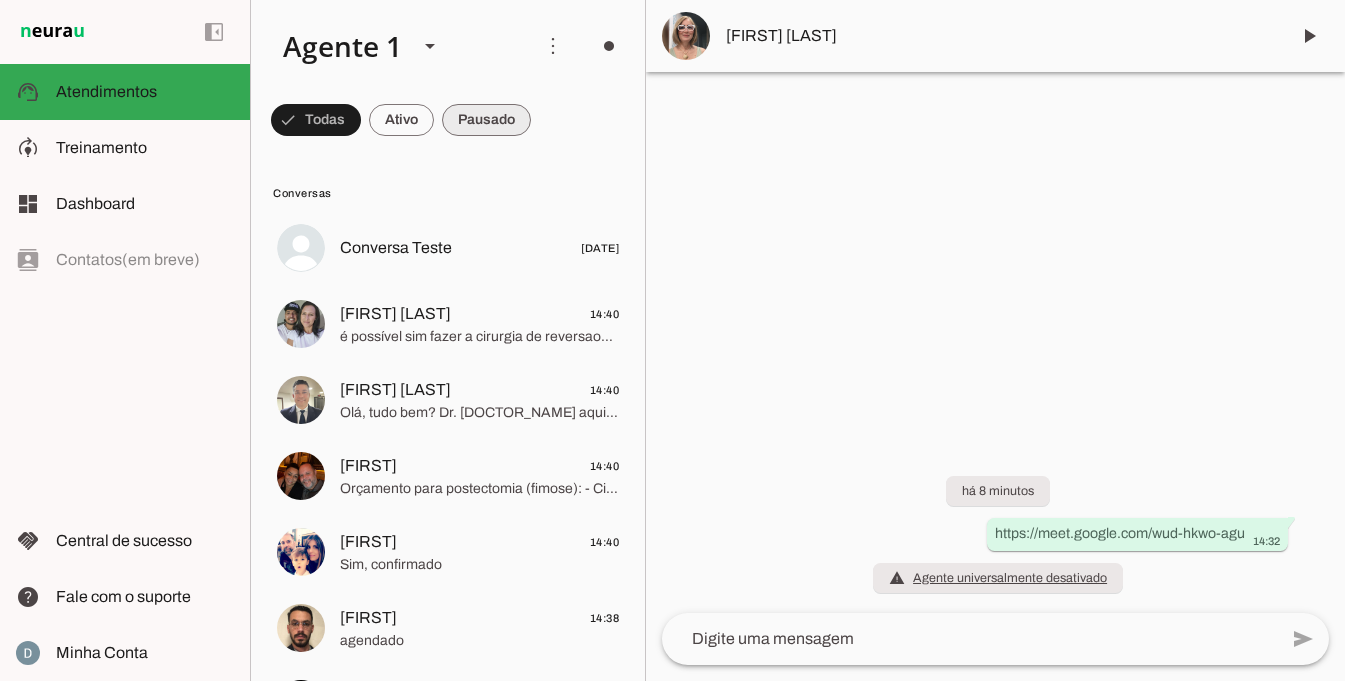 click at bounding box center (316, 120) 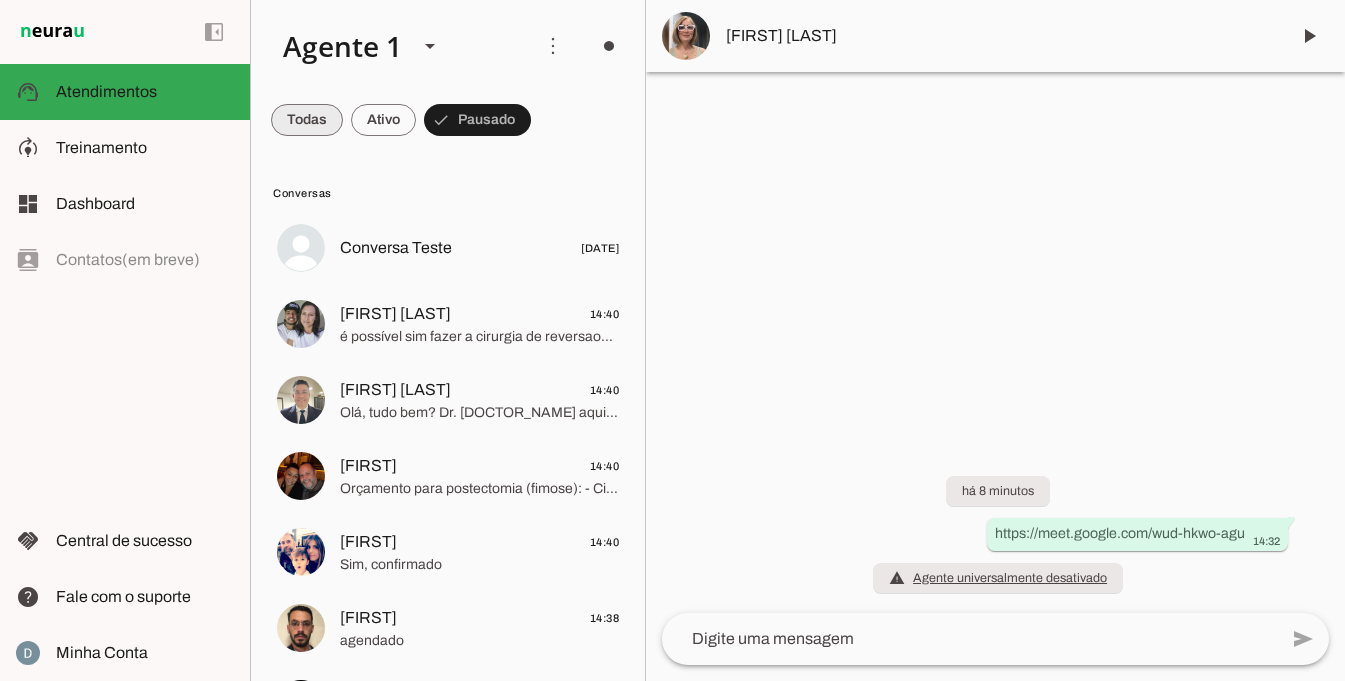 click at bounding box center (307, 120) 